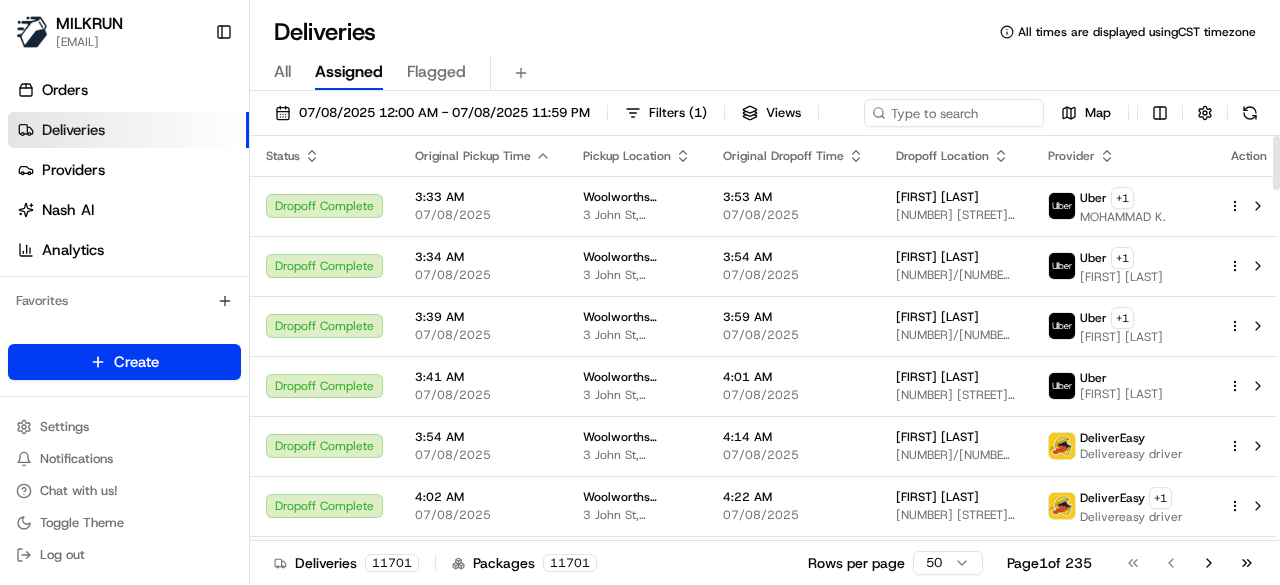 scroll, scrollTop: 0, scrollLeft: 0, axis: both 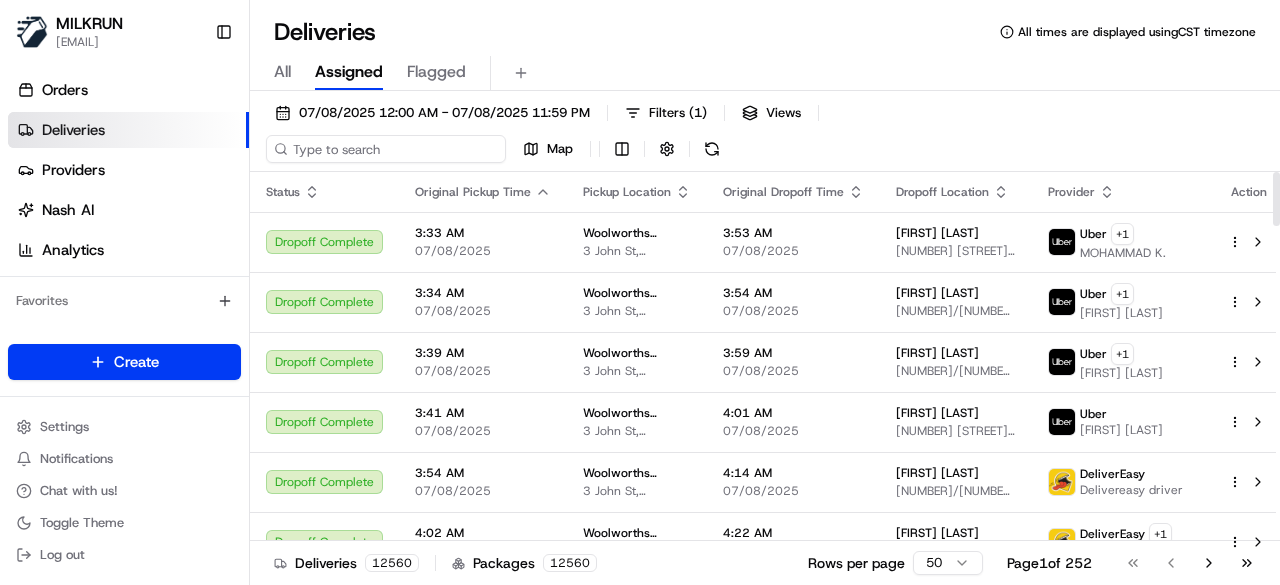 click on "07/08/2025 12:00 AM - 07/08/2025 11:59 PM Filters ( 1 ) Views Map" at bounding box center (765, 135) 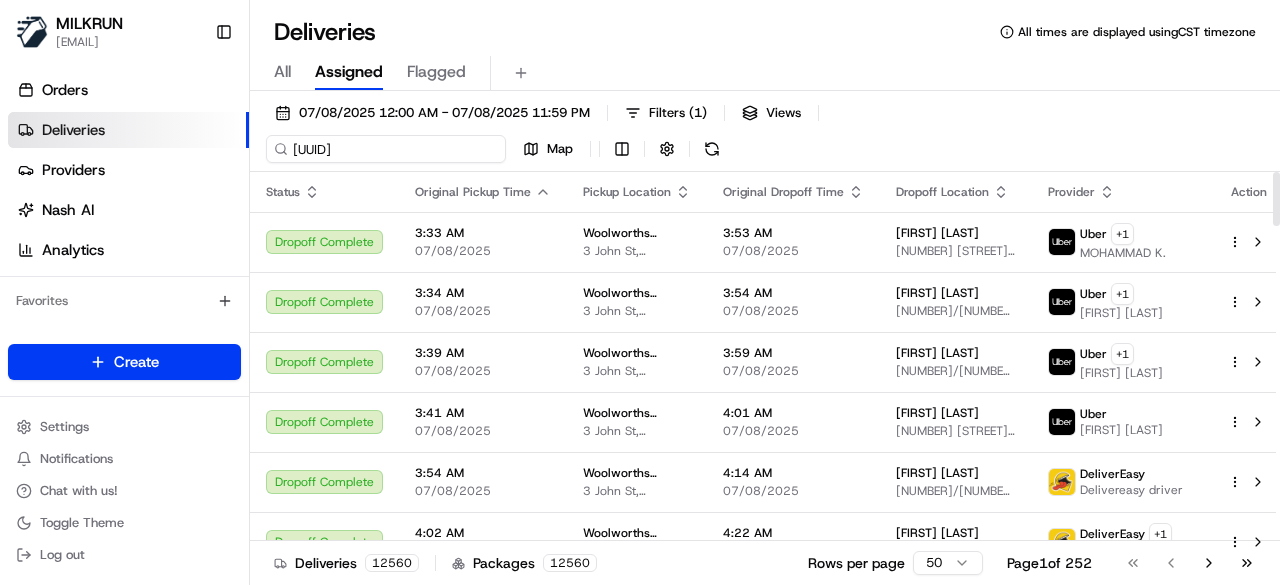 scroll, scrollTop: 0, scrollLeft: 92, axis: horizontal 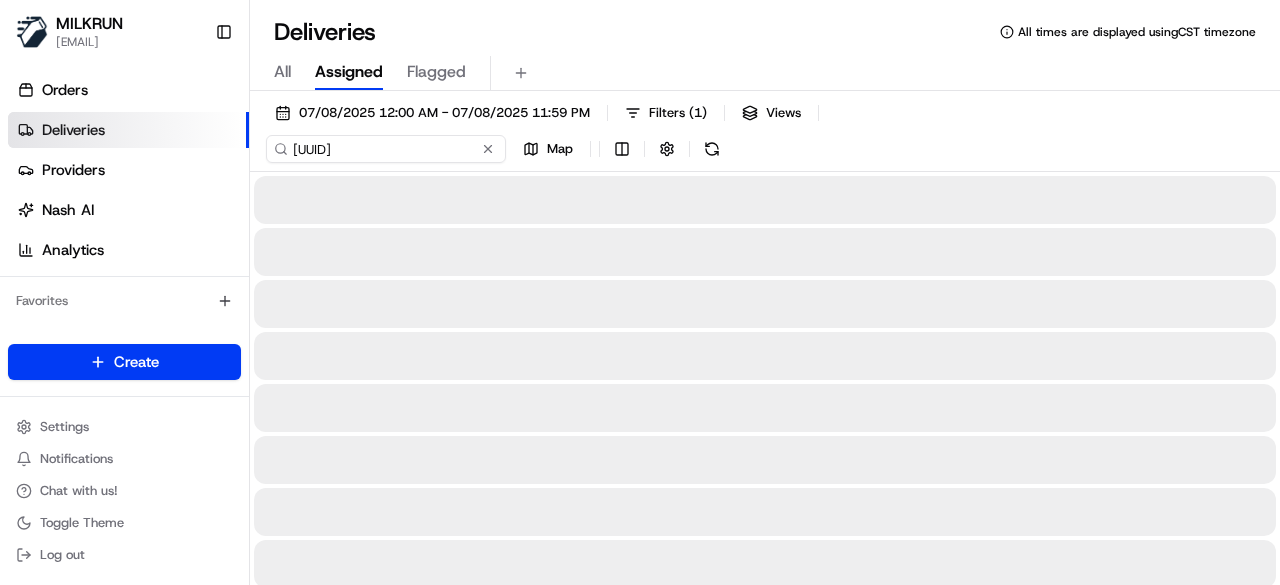type on "f9267c58-871c-42ea-9e75-d5ddb3f65574" 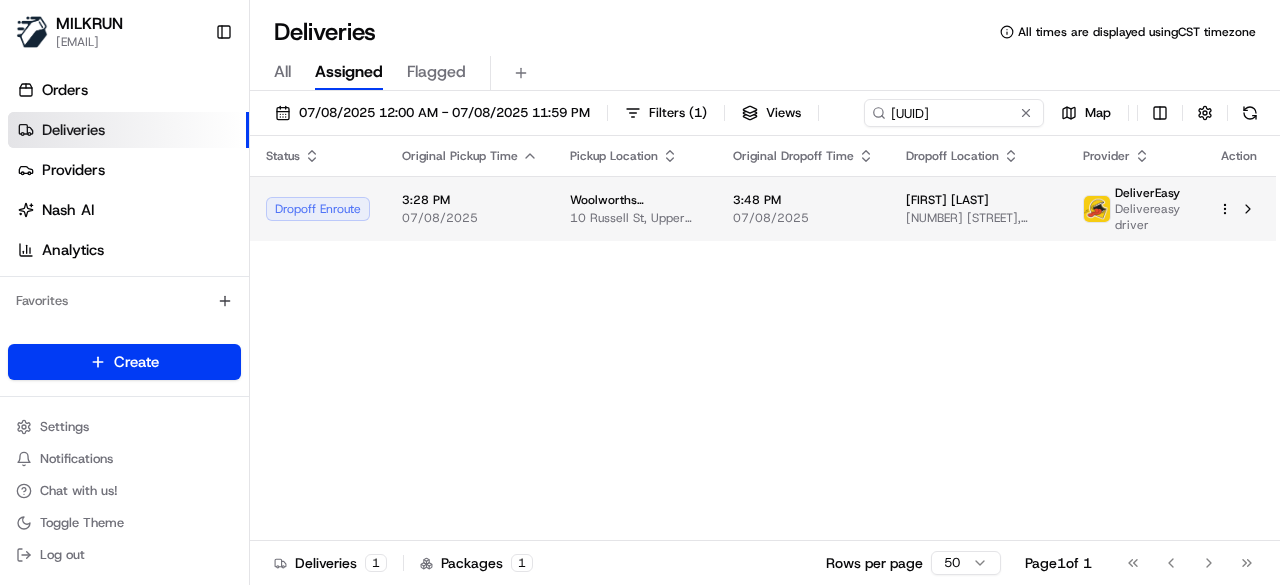click on "Status Original Pickup Time Pickup Location Original Dropoff Time Dropoff Location Provider Action Dropoff Enroute 3:28 PM 07/08/2025 Woolworths Supermarket NZ - Maidstone 10 Russell St, Upper Hutt, Wellington 5018, NZ 3:48 PM 07/08/2025 Jen Tyson 16 Duncraig Street, Silverstream, Wellington 5019, NZ DeliverEasy Delivereasy driver" at bounding box center [763, 338] 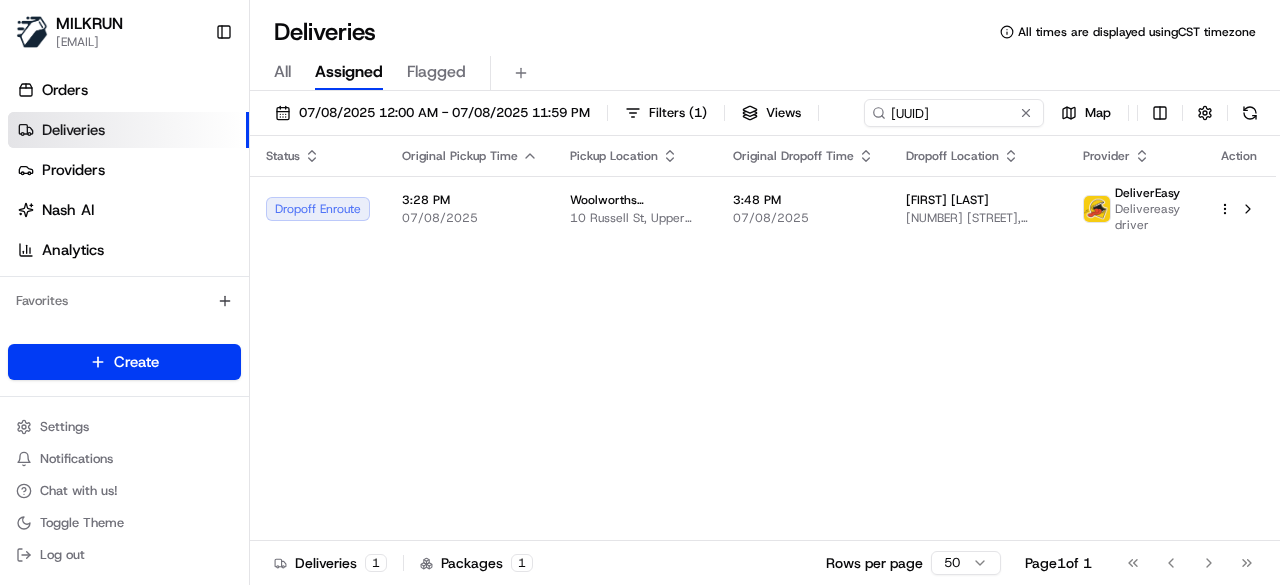 scroll, scrollTop: 0, scrollLeft: 0, axis: both 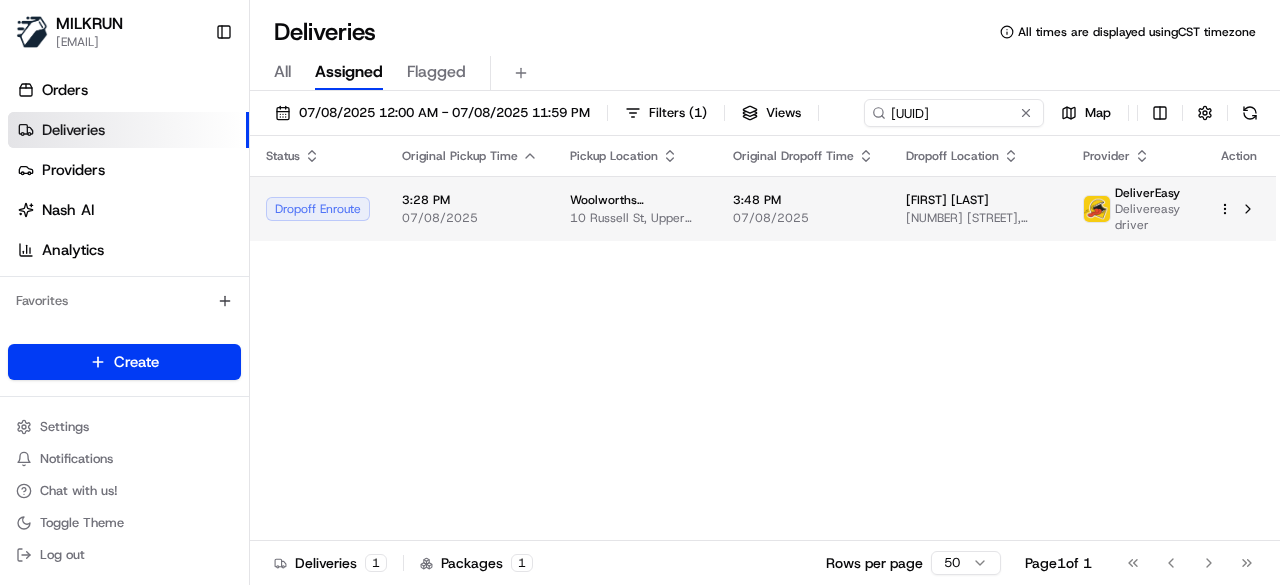 click on "07/08/2025" at bounding box center (803, 218) 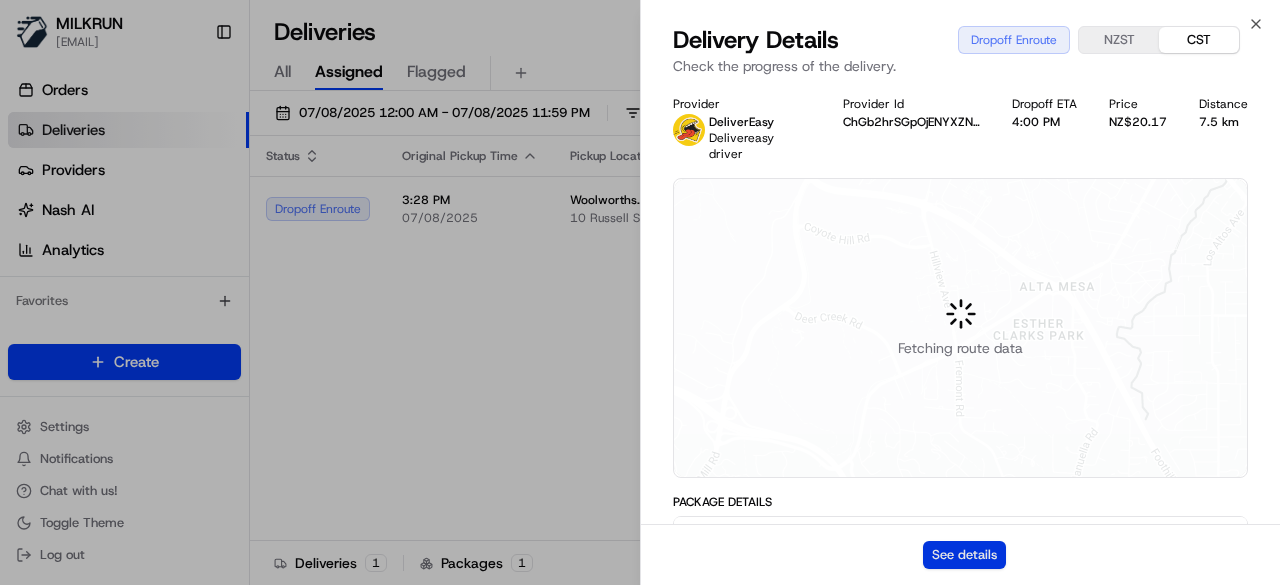 click on "See details" at bounding box center [964, 555] 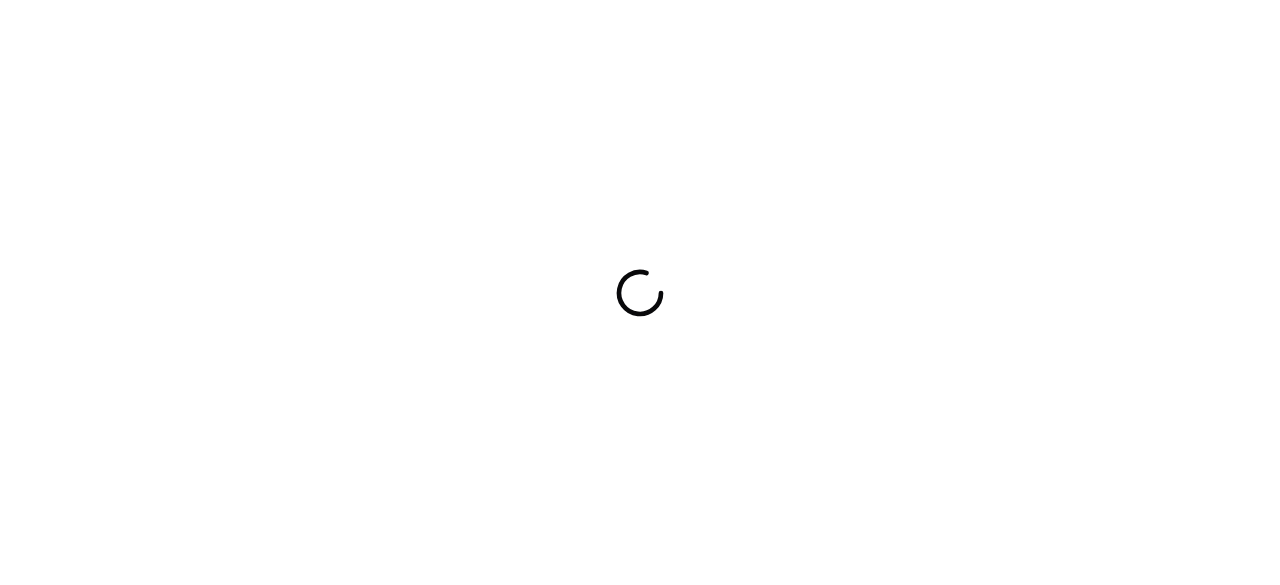 scroll, scrollTop: 0, scrollLeft: 0, axis: both 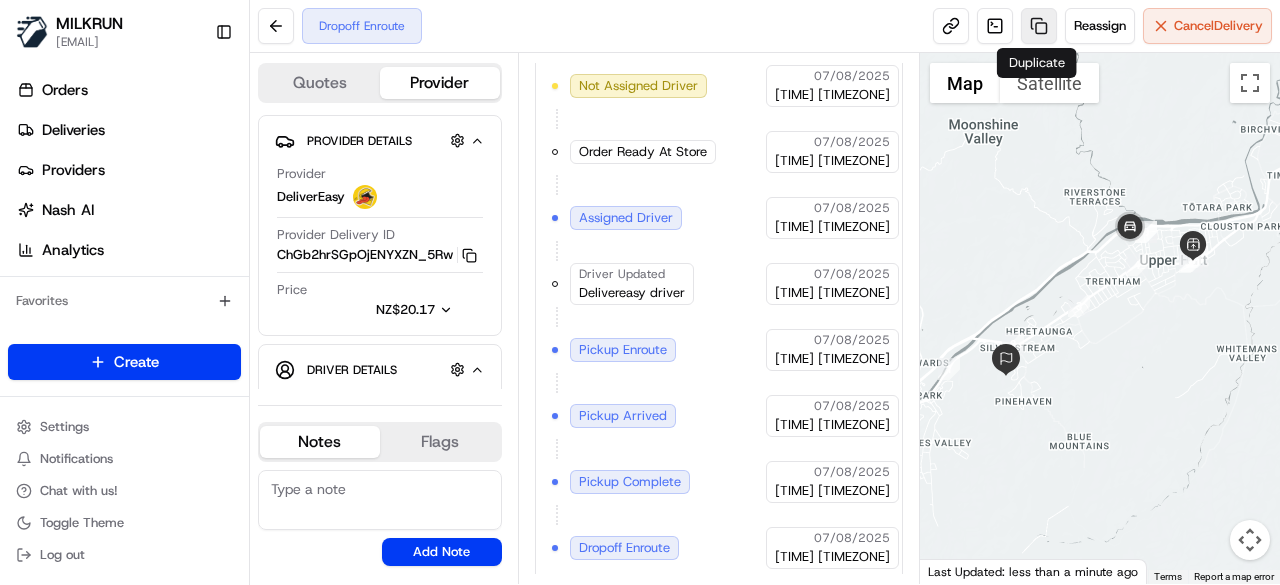 click at bounding box center (1039, 26) 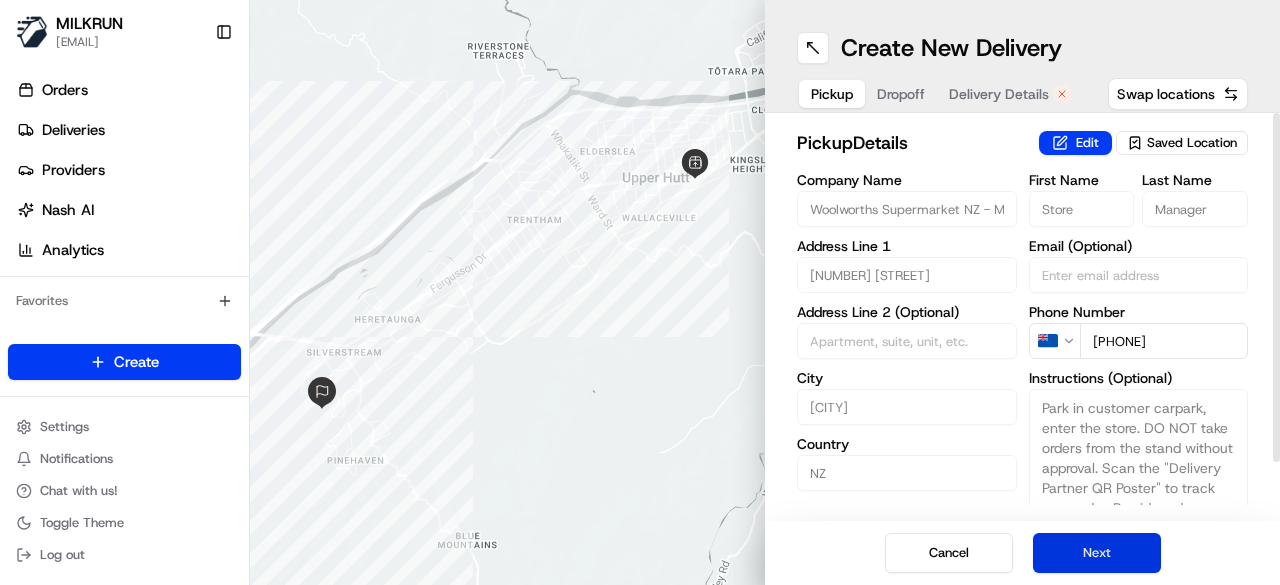 click on "Next" at bounding box center [1097, 553] 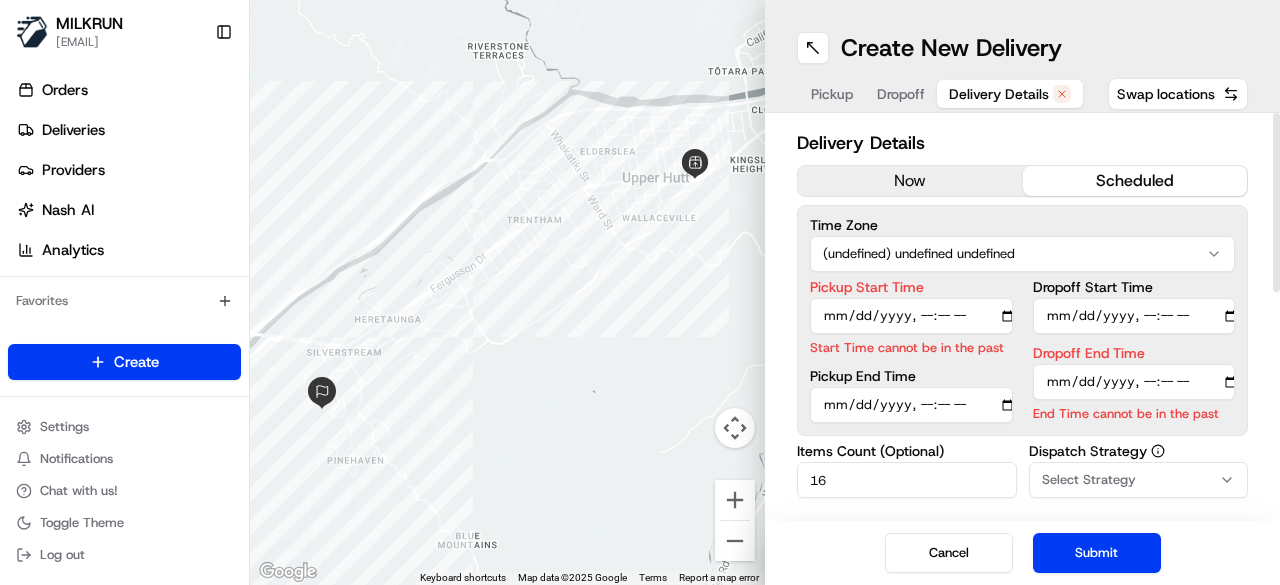 click on "now" at bounding box center [910, 181] 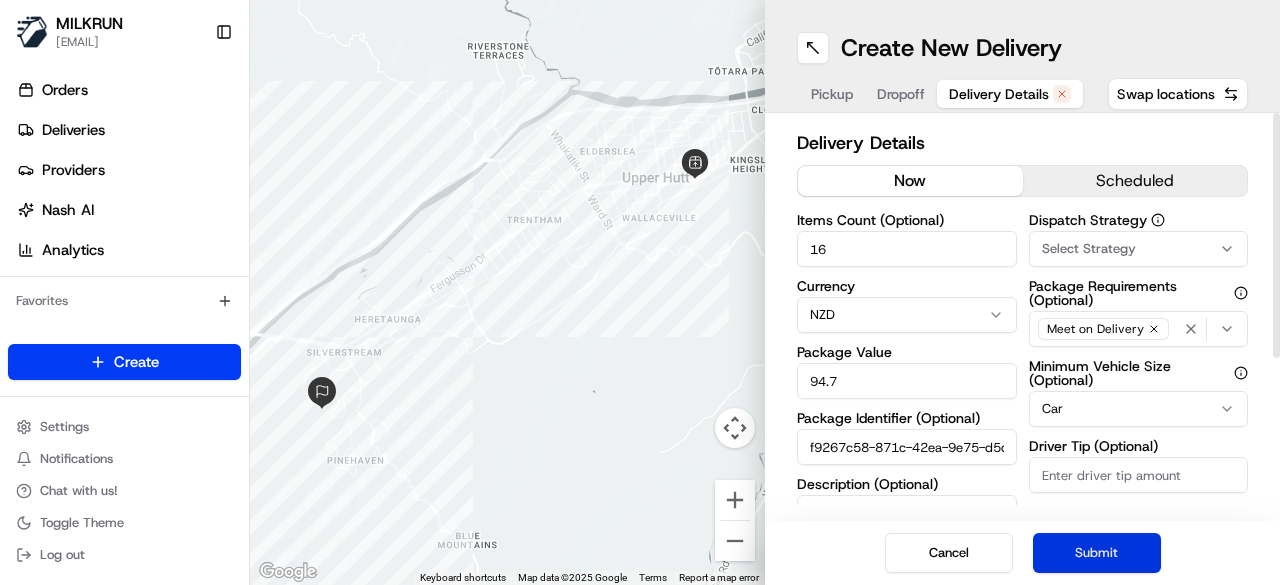 click on "Submit" at bounding box center (1097, 553) 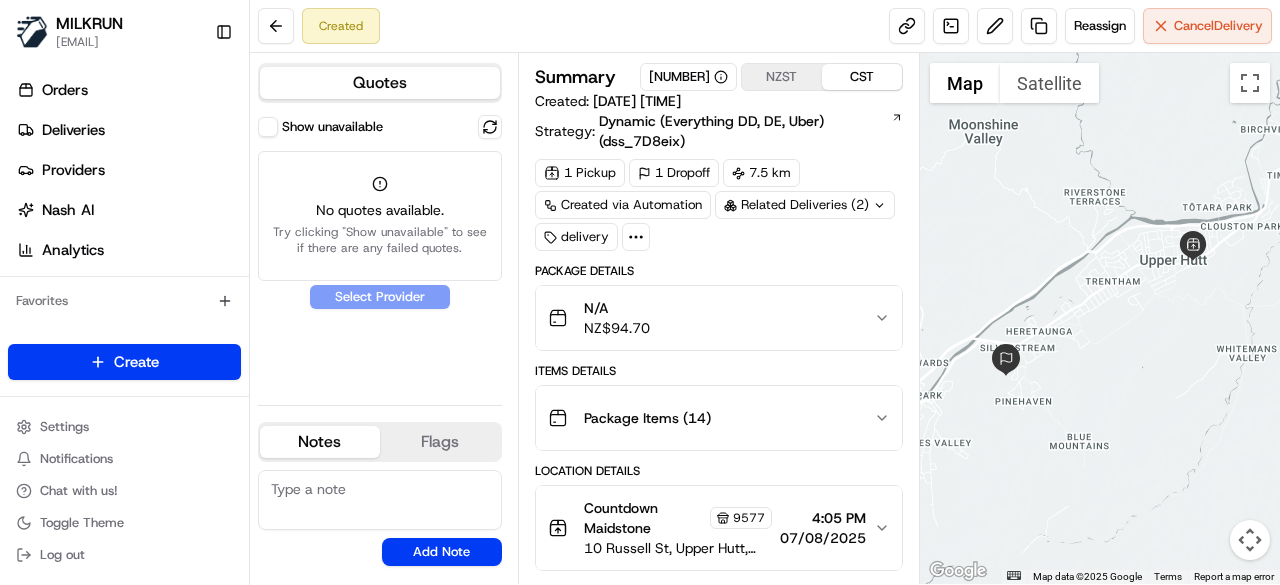 click on "Show unavailable" at bounding box center (268, 127) 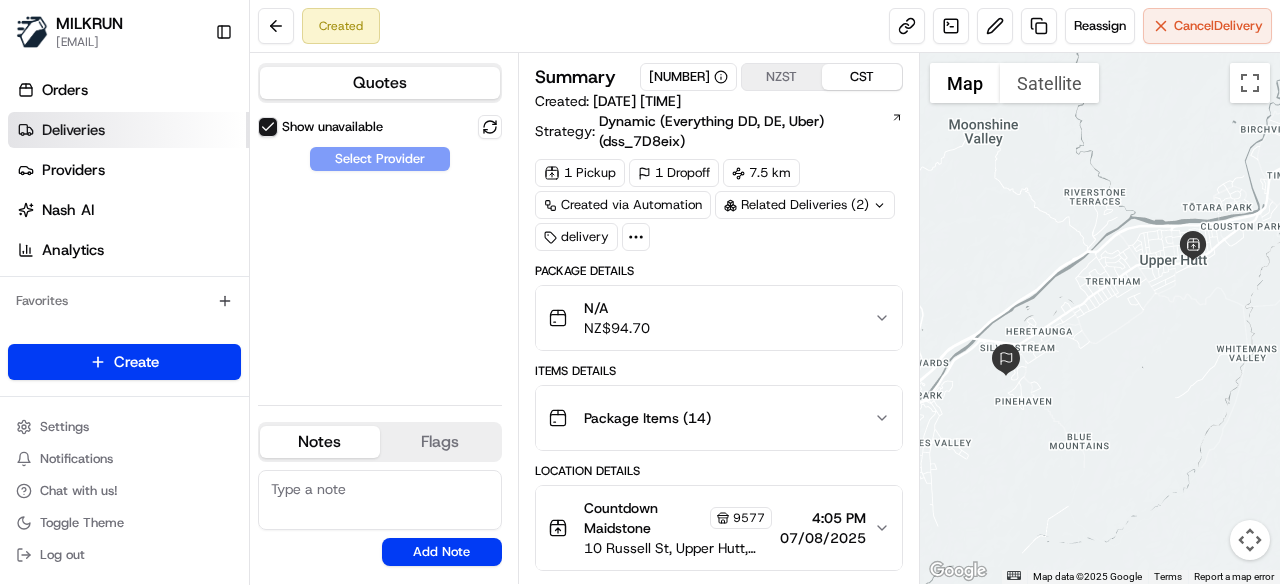 click on "Deliveries" at bounding box center [128, 130] 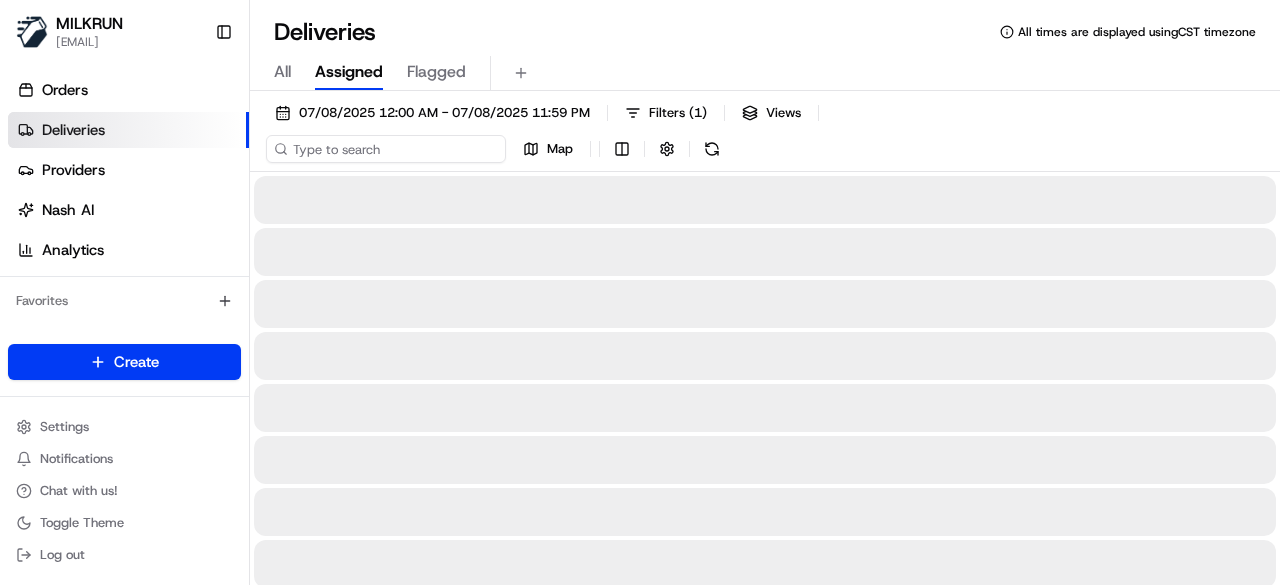 click at bounding box center (386, 149) 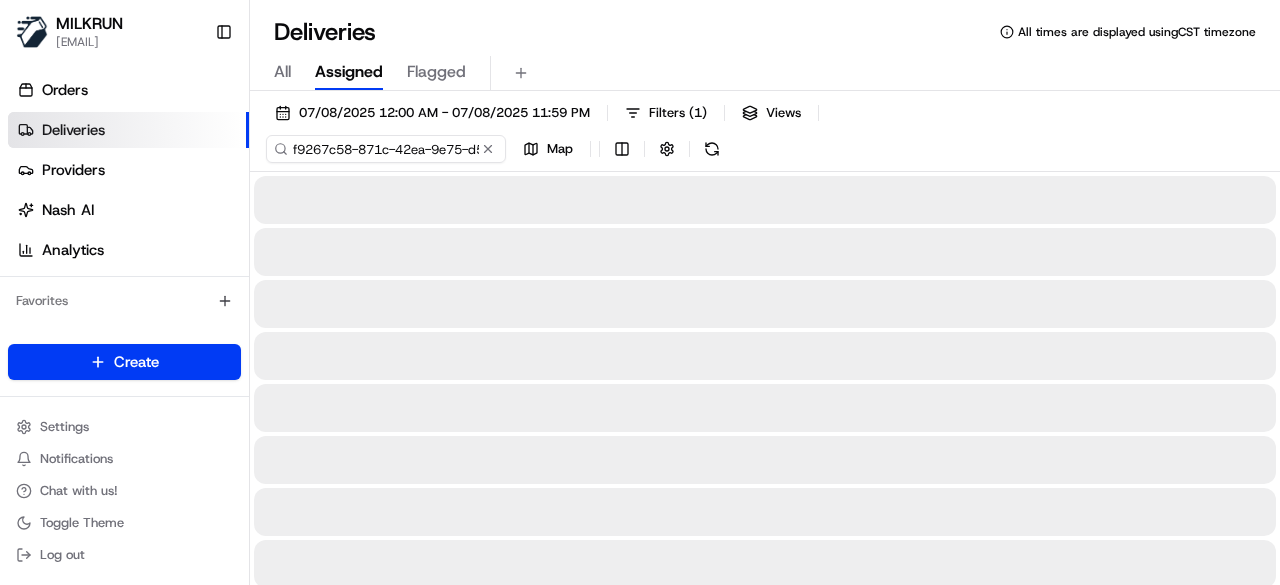 scroll, scrollTop: 0, scrollLeft: 92, axis: horizontal 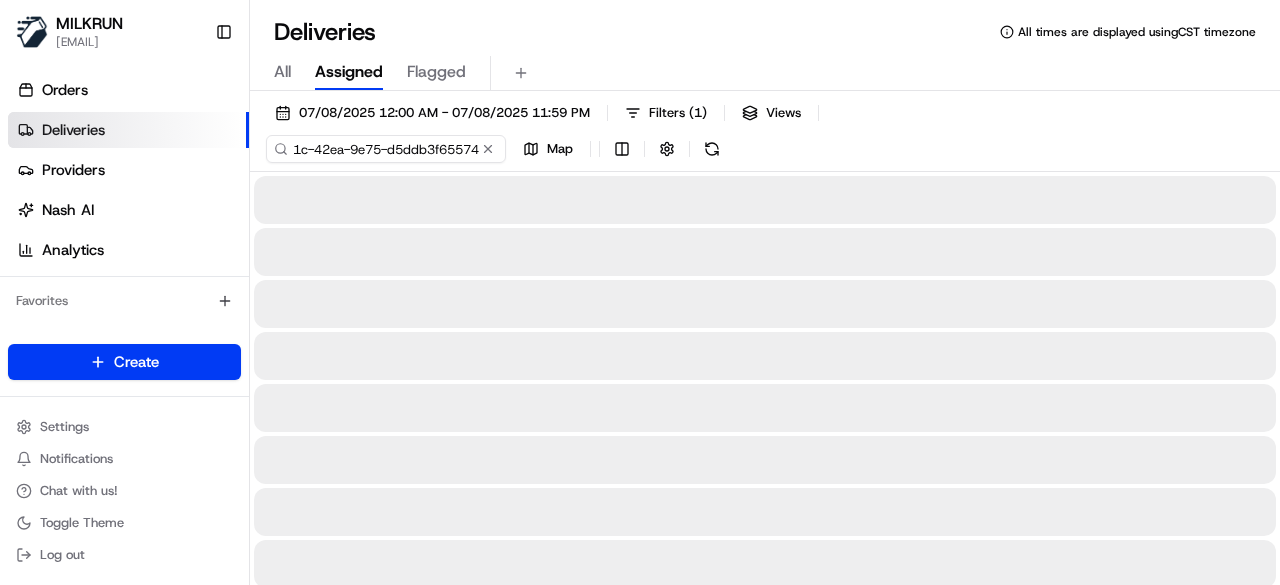 type on "f9267c58-871c-42ea-9e75-d5ddb3f65574" 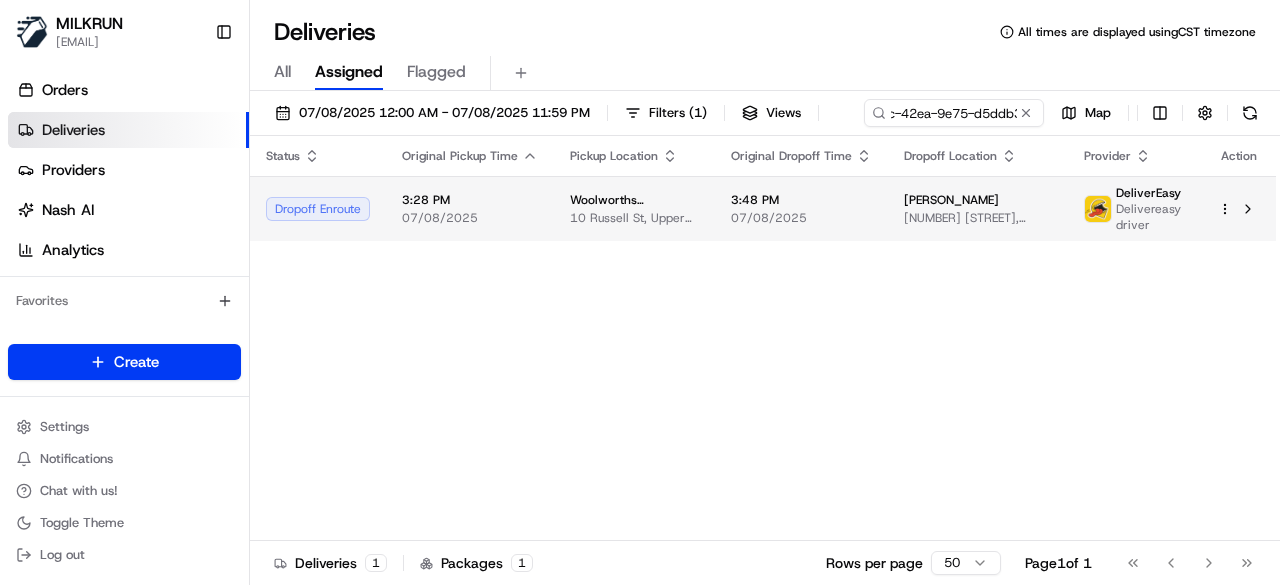 click on "Status Original Pickup Time Pickup Location Original Dropoff Time Dropoff Location Provider Action Dropoff Enroute 3:28 PM 07/08/2025 Woolworths Supermarket NZ - Maidstone 10 Russell St, Upper Hutt, Wellington 5018, NZ 3:48 PM 07/08/2025 Jen Tyson 16 Duncraig Street, Silverstream, Wellington 5019, NZ DeliverEasy Delivereasy driver" at bounding box center [763, 338] 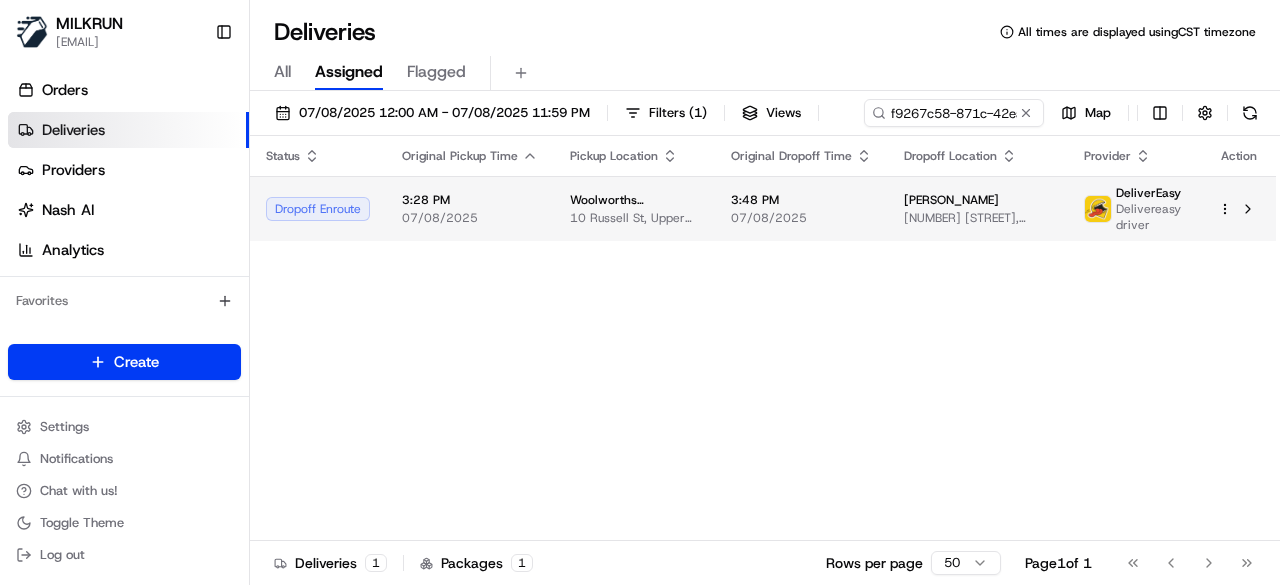 click on "Woolworths Supermarket NZ - Maidstone" at bounding box center (634, 200) 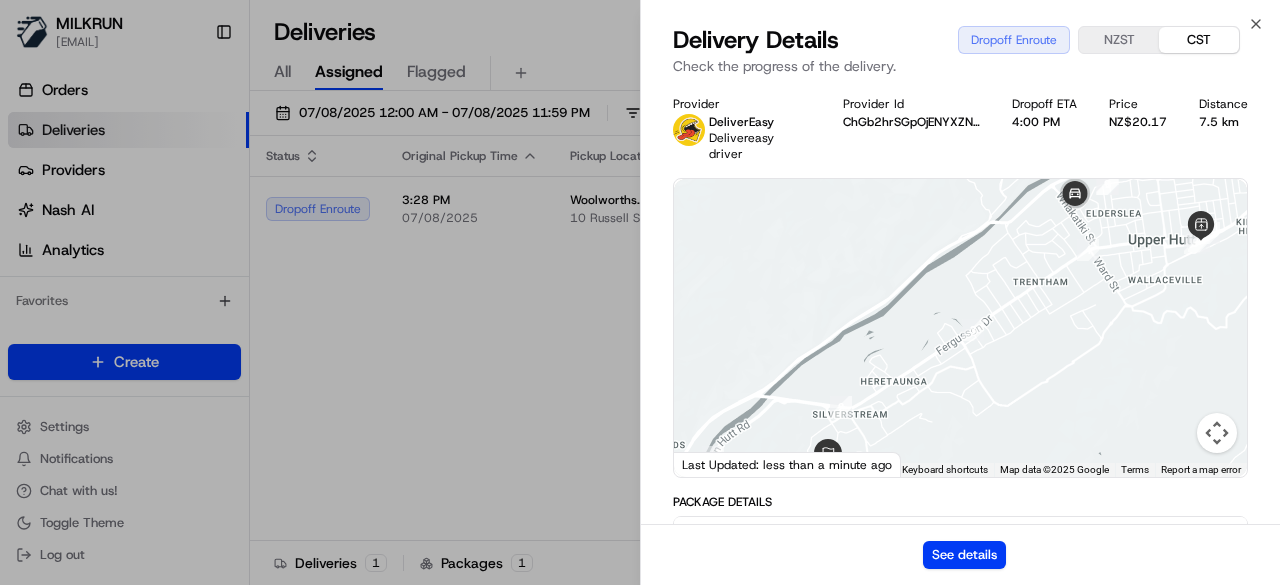 click on "See details" at bounding box center [960, 554] 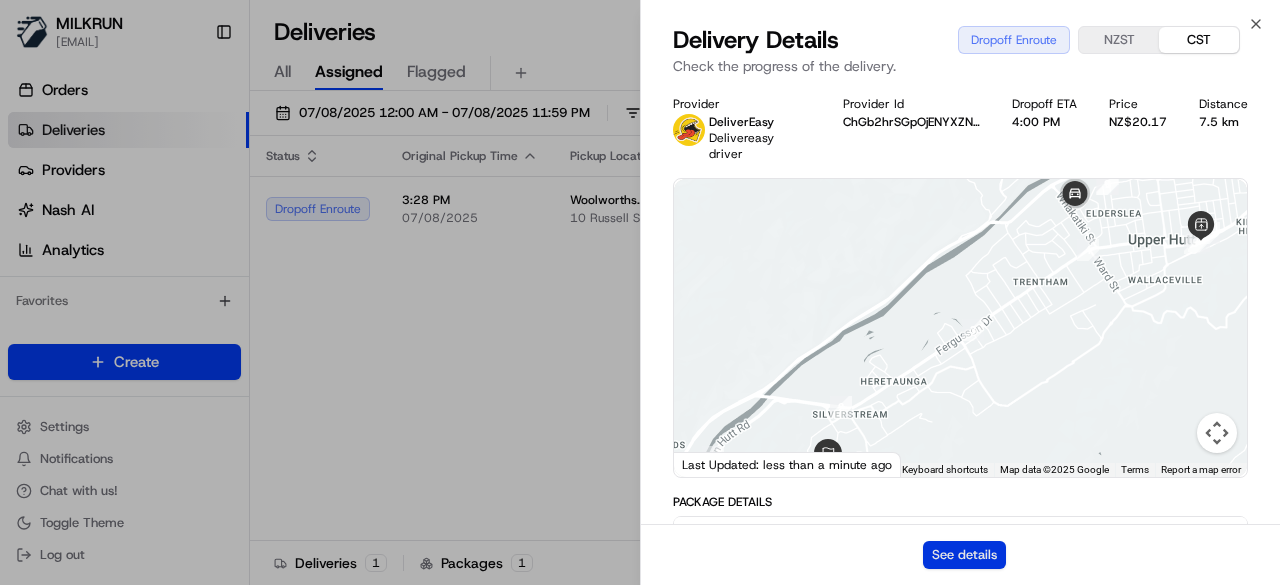 click on "See details" at bounding box center (964, 555) 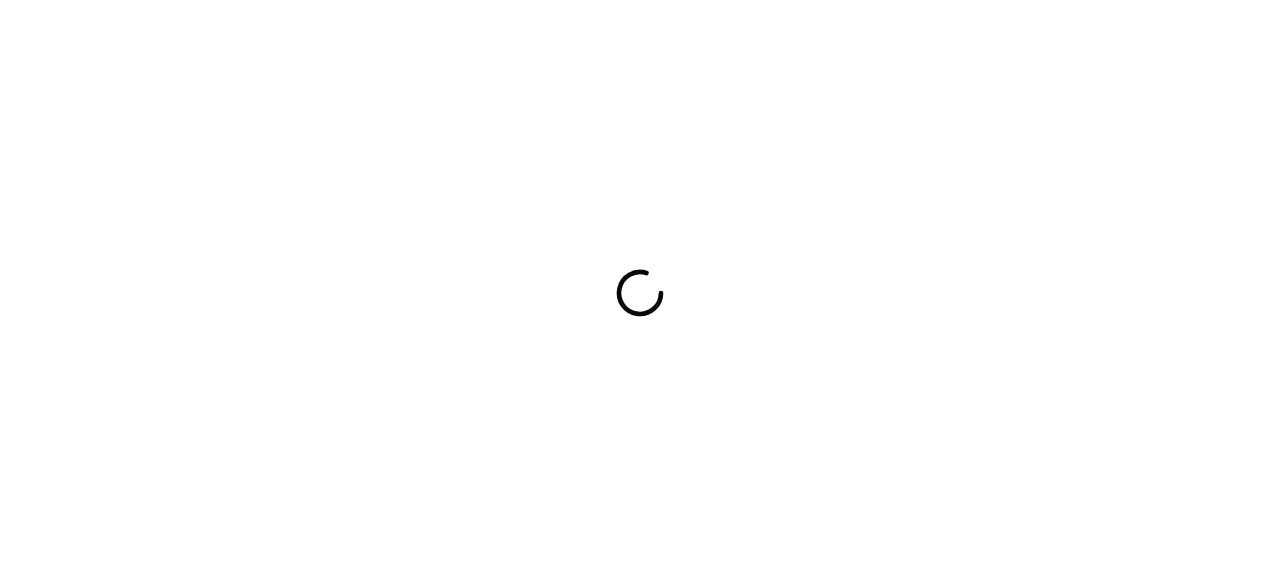 scroll, scrollTop: 0, scrollLeft: 0, axis: both 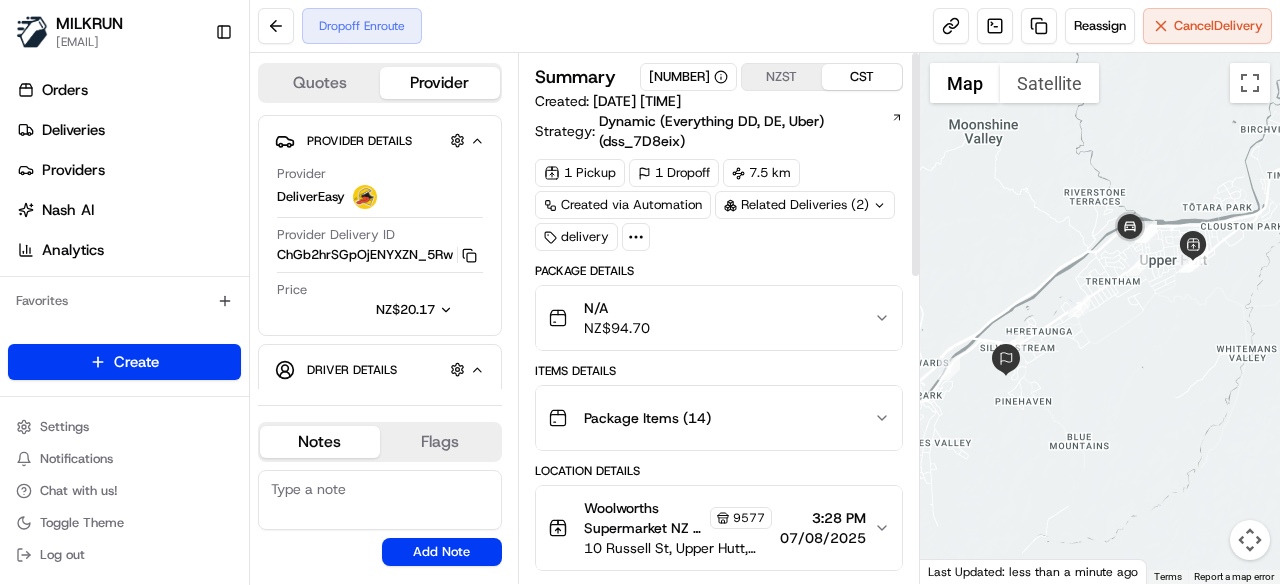 click 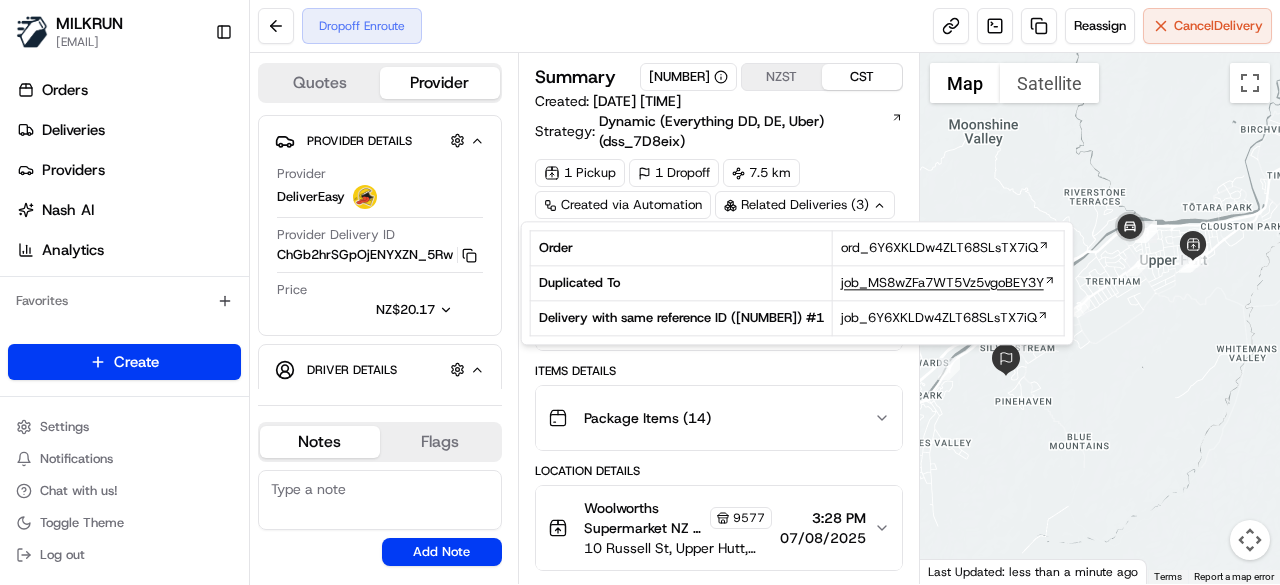 click on "job_MS8wZFa7WT5Vz5vgoBEY3Y" at bounding box center [942, 283] 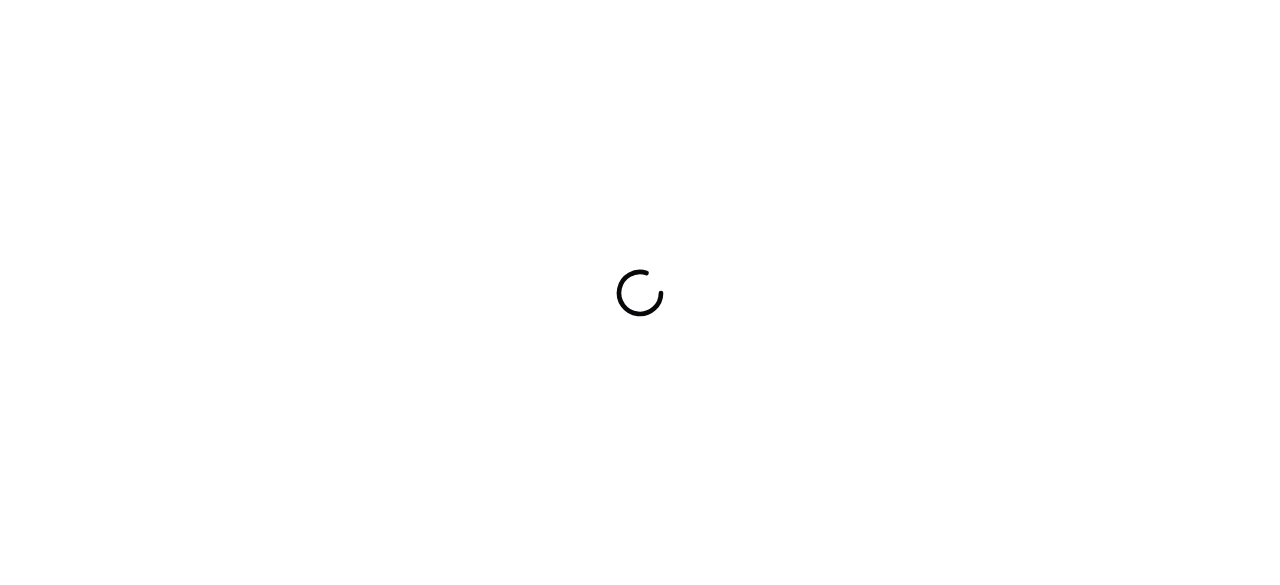 scroll, scrollTop: 0, scrollLeft: 0, axis: both 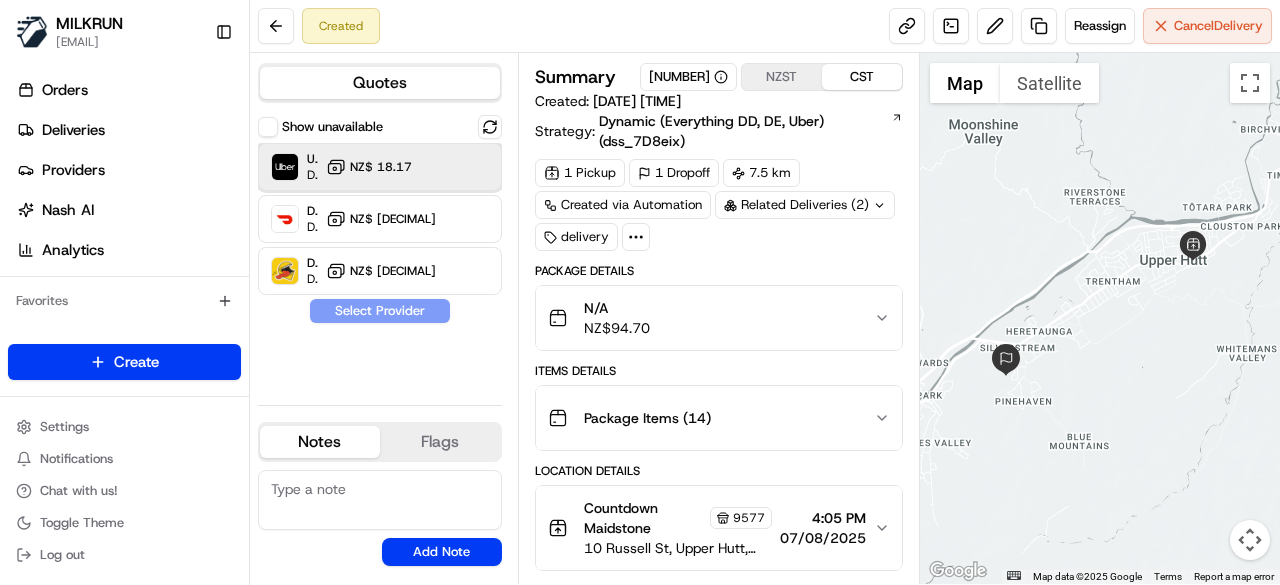 click at bounding box center (468, 167) 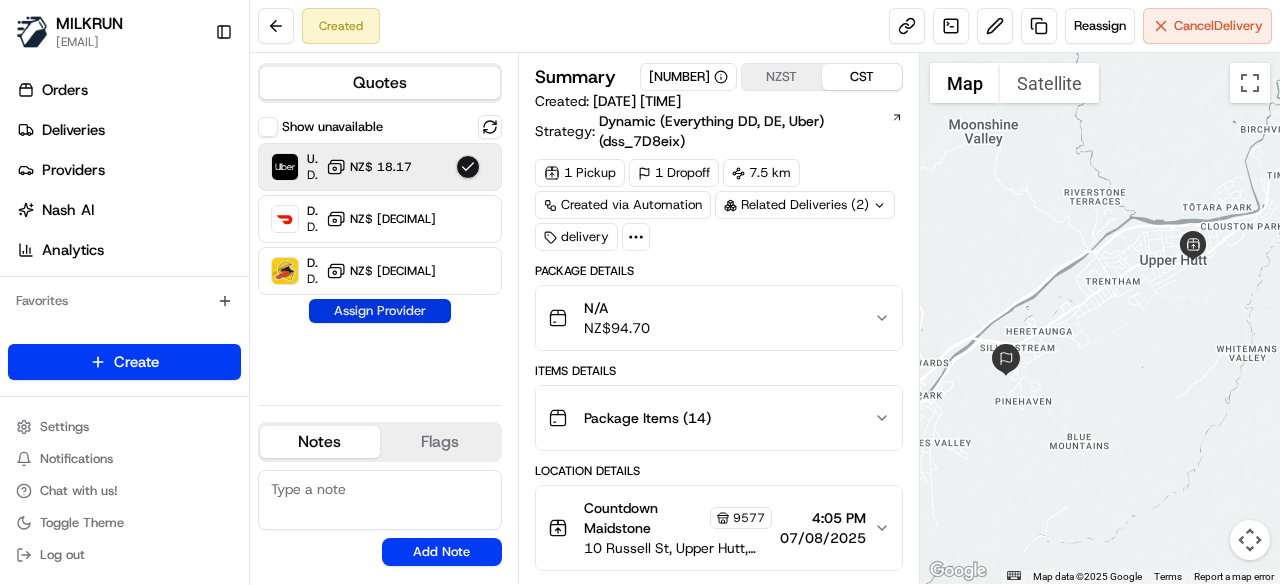 click on "Assign Provider" at bounding box center (380, 311) 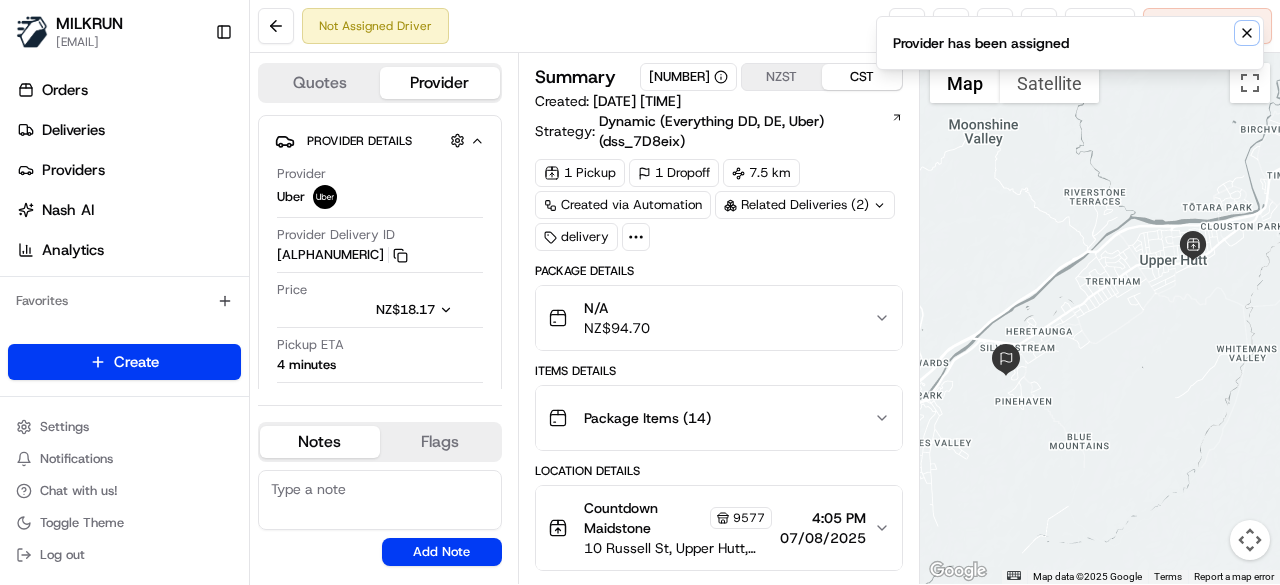 click 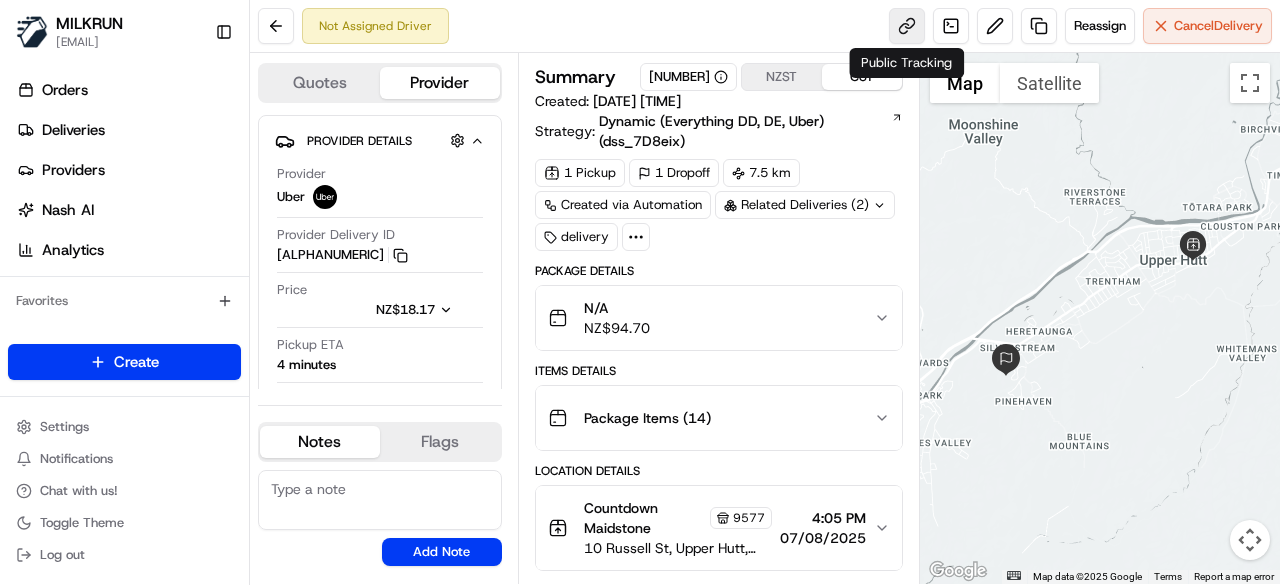 click at bounding box center [907, 26] 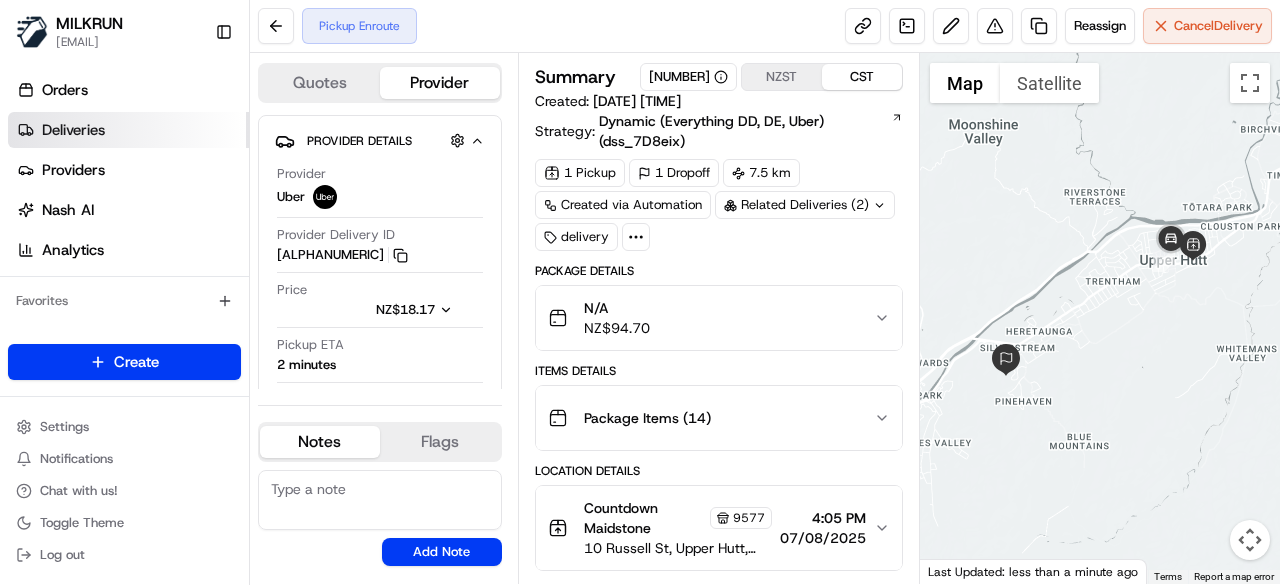 click on "Deliveries" at bounding box center (128, 130) 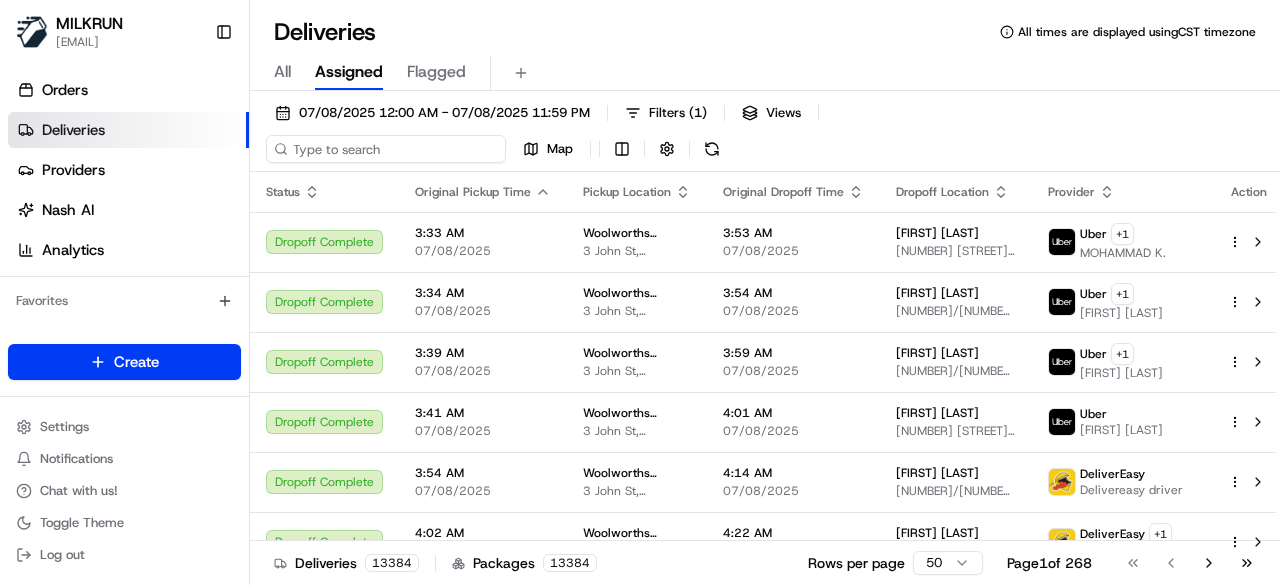 click on "07/08/2025 12:00 AM - 07/08/2025 11:59 PM Filters ( 1 ) Views Map" at bounding box center (765, 135) 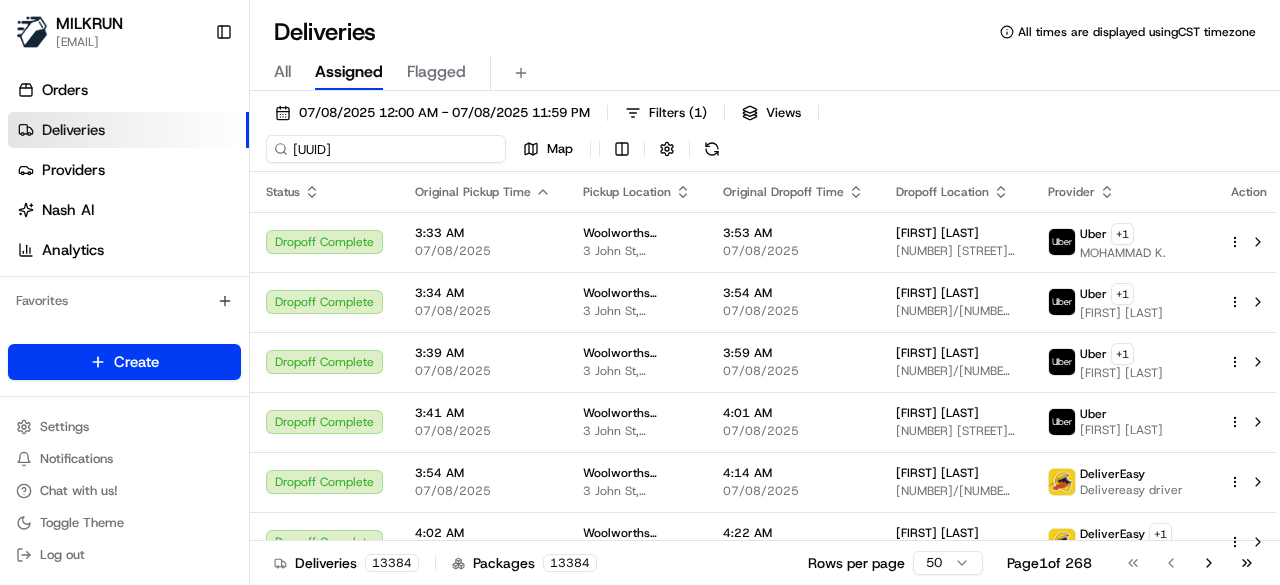 scroll, scrollTop: 0, scrollLeft: 94, axis: horizontal 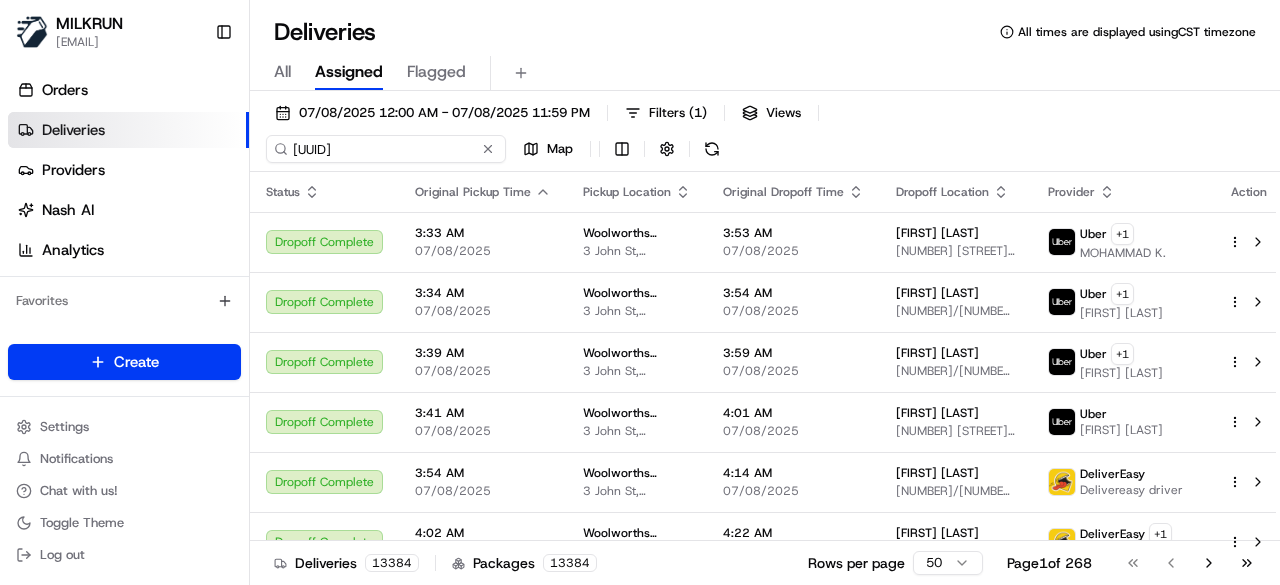 type on "0bacbd44-a7d8-469f-a175-a302159e1977" 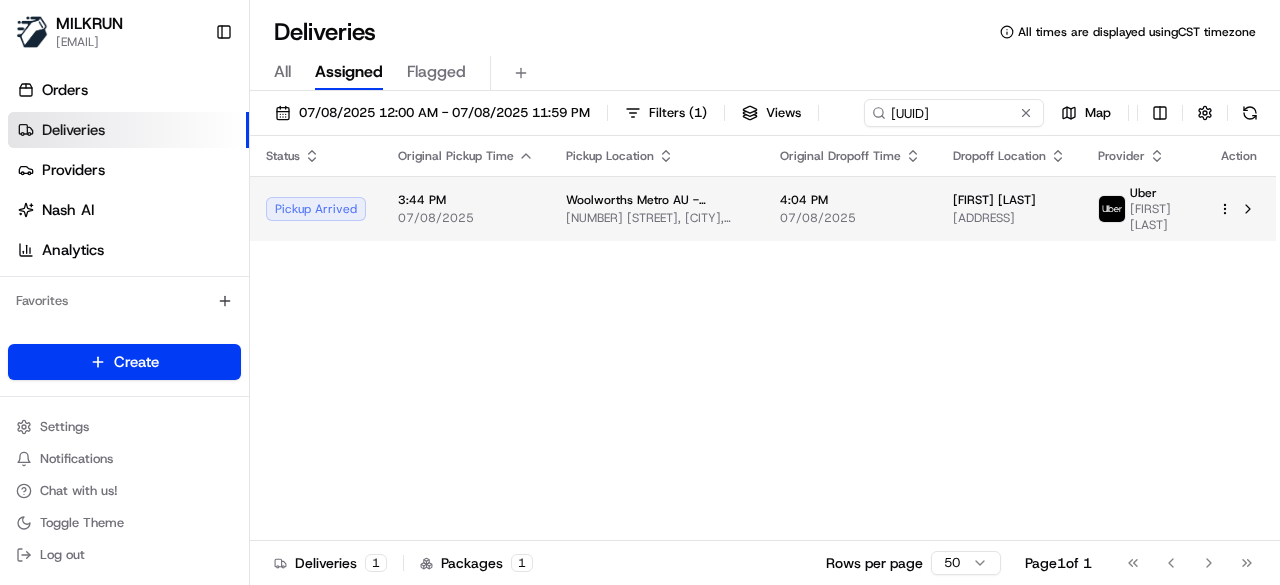 click on "Status Original Pickup Time Pickup Location Original Dropoff Time Dropoff Location Provider Action Pickup Arrived 3:44 PM 07/08/2025 Woolworths Metro AU - Illawarra Rd 258 Illawarra Rd, Marrickville, NSW 2204, AU 4:04 PM 07/08/2025 Gabby Couter Shop 1/94 Audley St, Petersham, NSW 2049, AU Uber TUAN T." at bounding box center (763, 338) 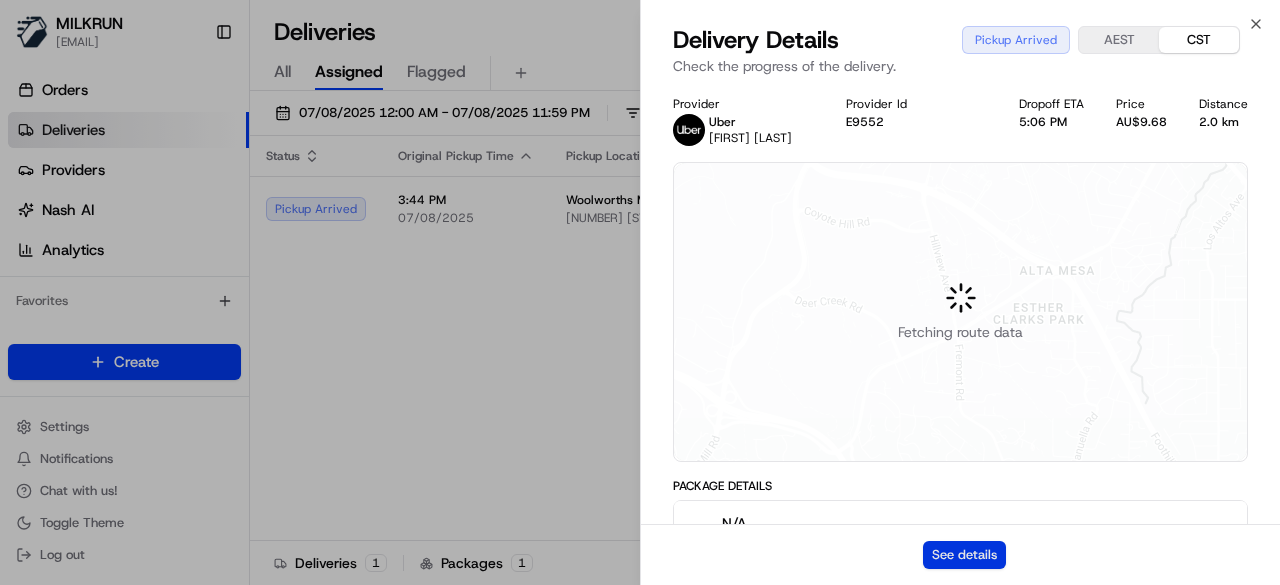 click on "See details" at bounding box center (964, 555) 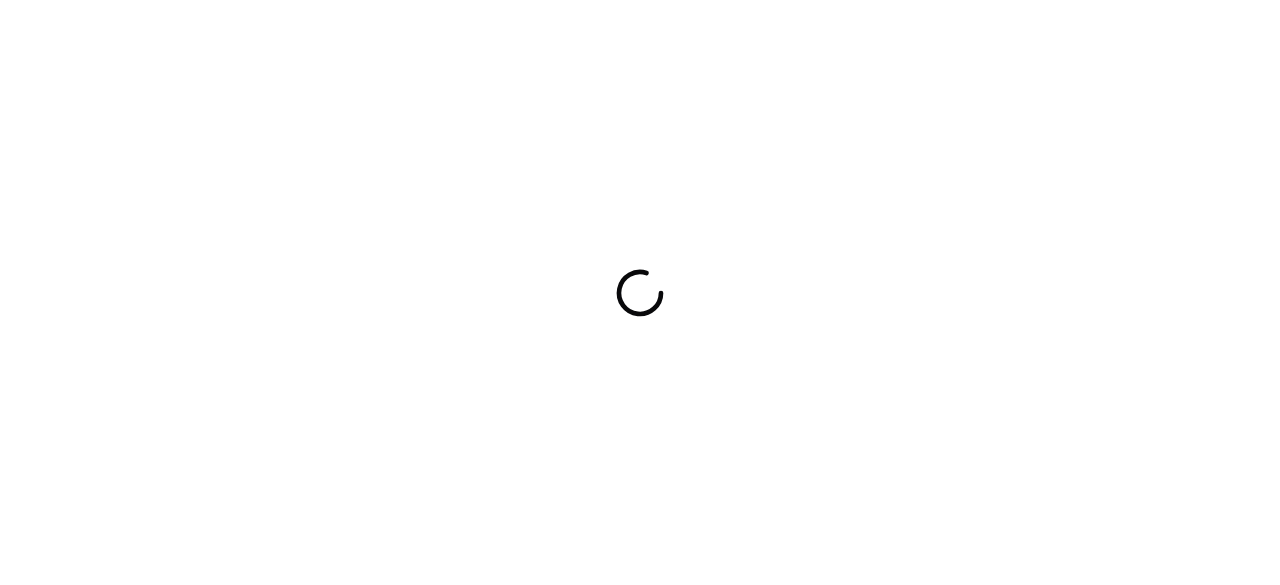 scroll, scrollTop: 0, scrollLeft: 0, axis: both 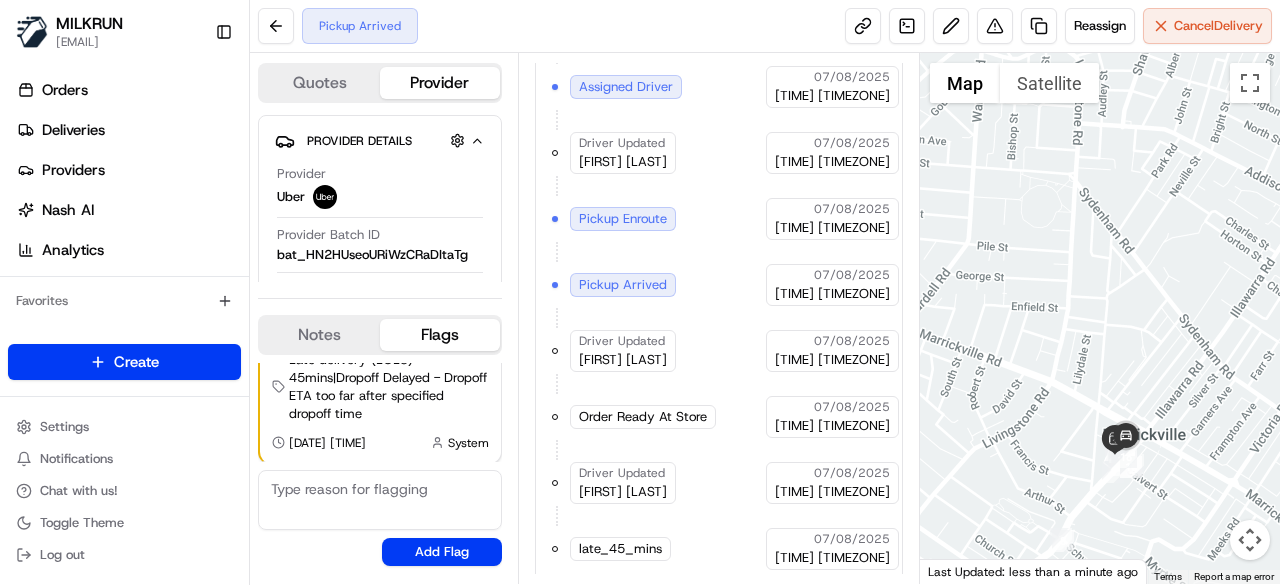 click at bounding box center [1100, 318] 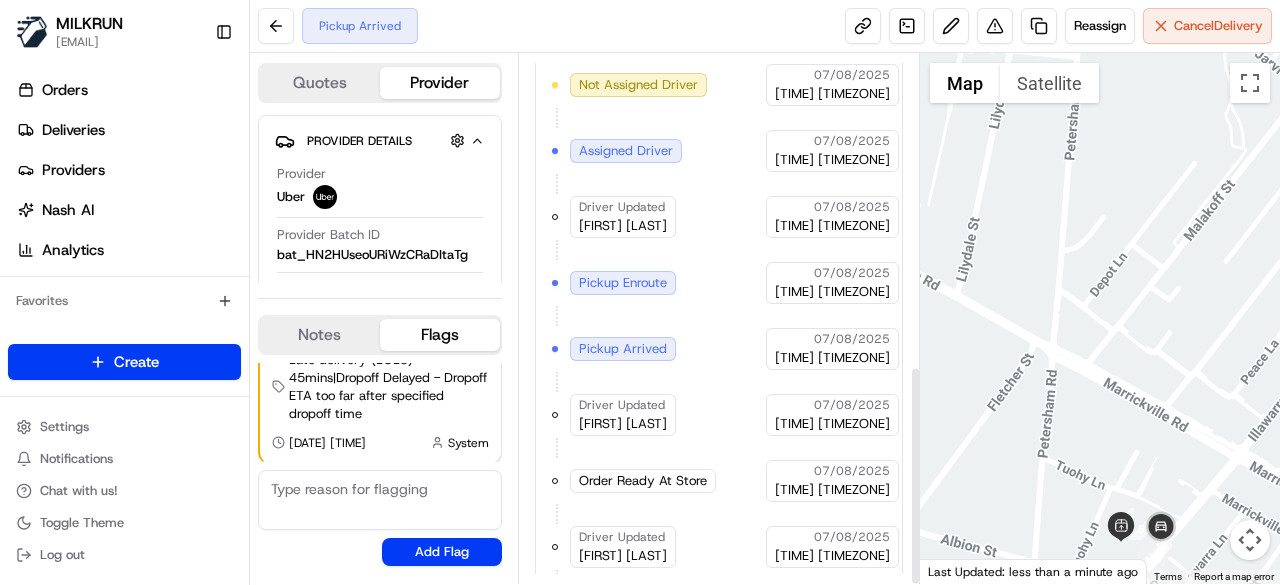 scroll, scrollTop: 748, scrollLeft: 0, axis: vertical 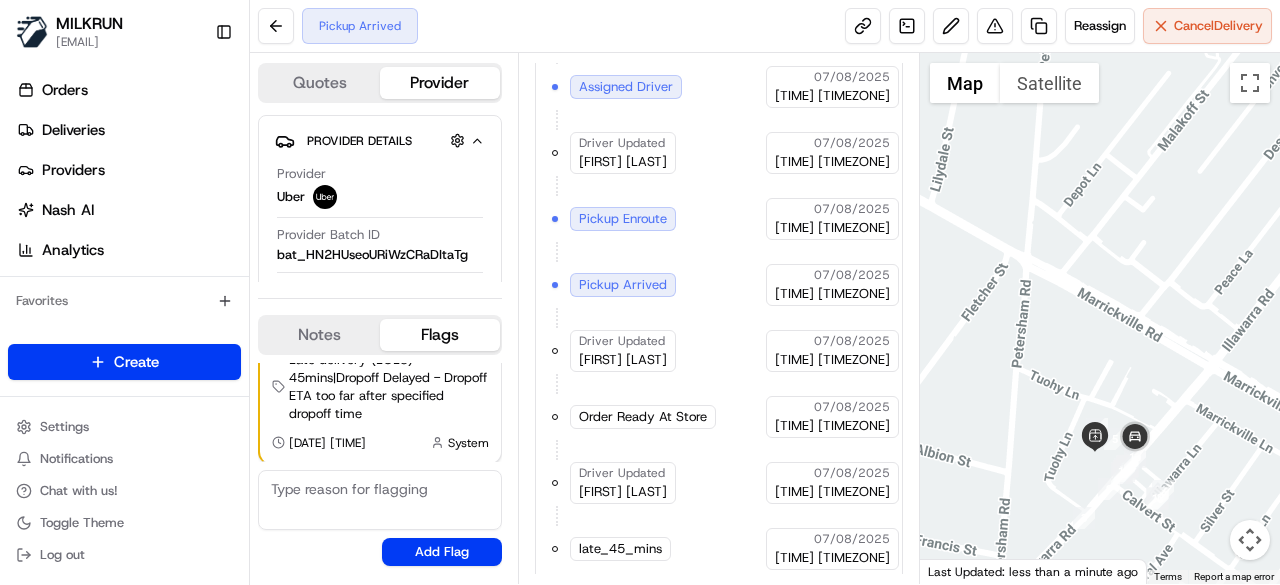 drag, startPoint x: 1076, startPoint y: 463, endPoint x: 1048, endPoint y: 361, distance: 105.773346 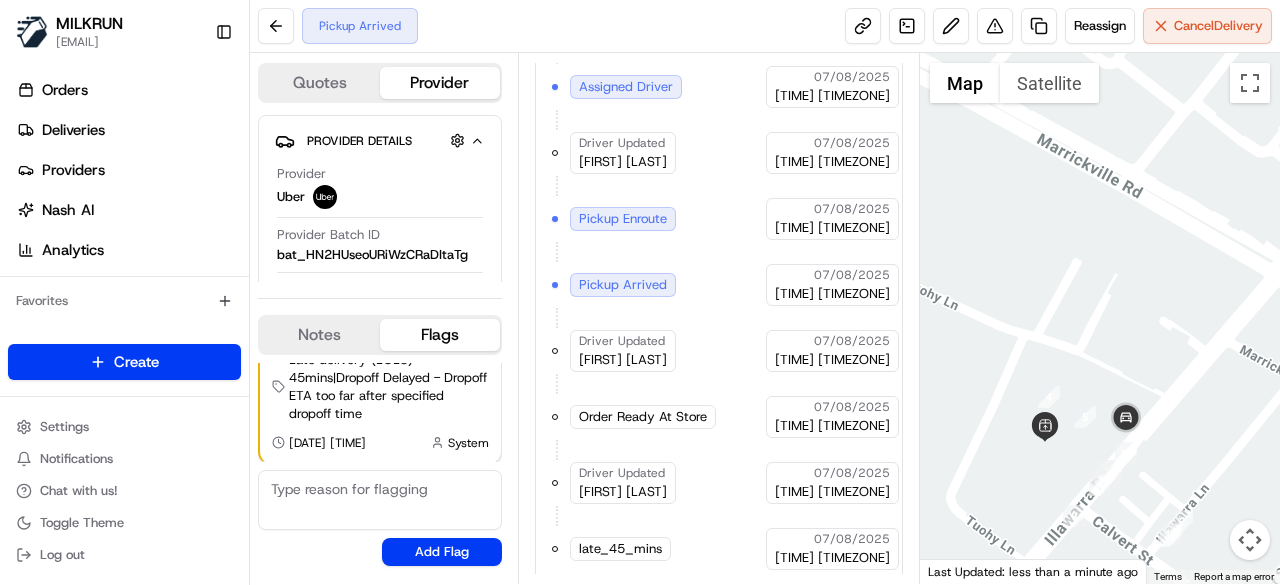 drag, startPoint x: 1081, startPoint y: 431, endPoint x: 1080, endPoint y: 359, distance: 72.00694 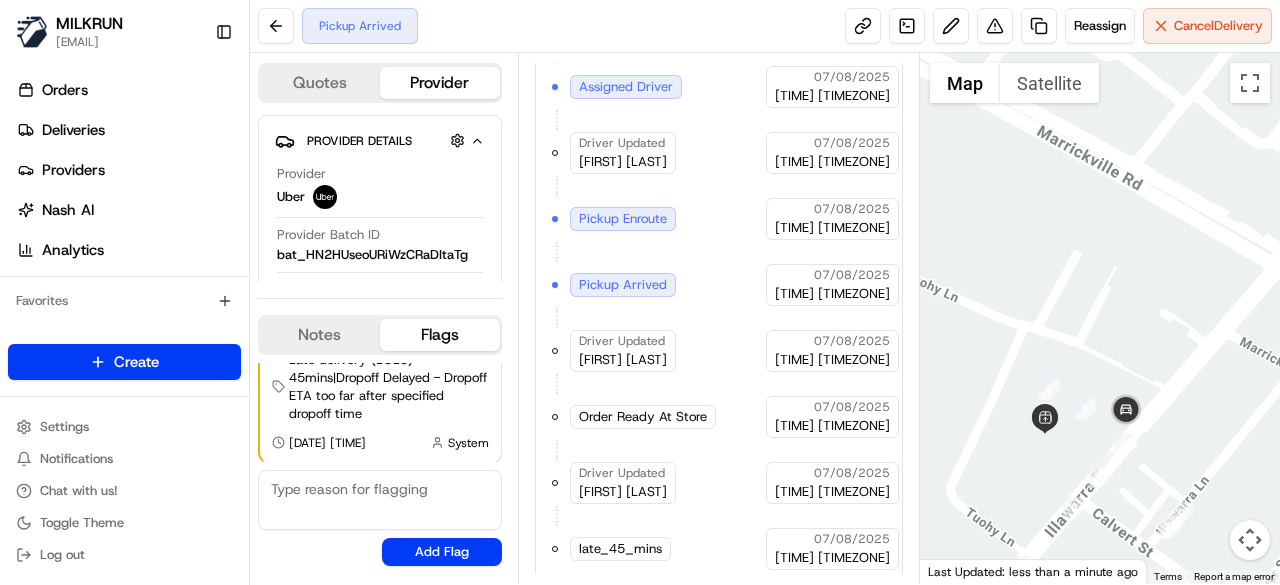drag, startPoint x: 114, startPoint y: 133, endPoint x: 230, endPoint y: 1, distance: 175.72707 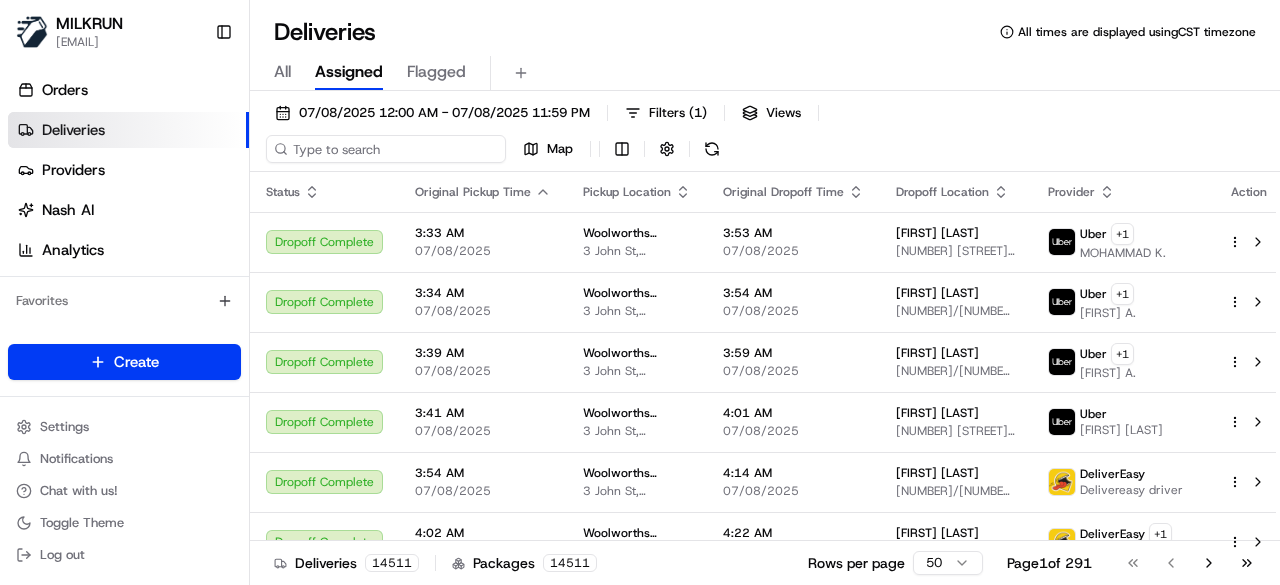 click on "07/08/2025 12:00 AM - 07/08/2025 11:59 PM Filters ( 1 ) Views Map" at bounding box center [765, 135] 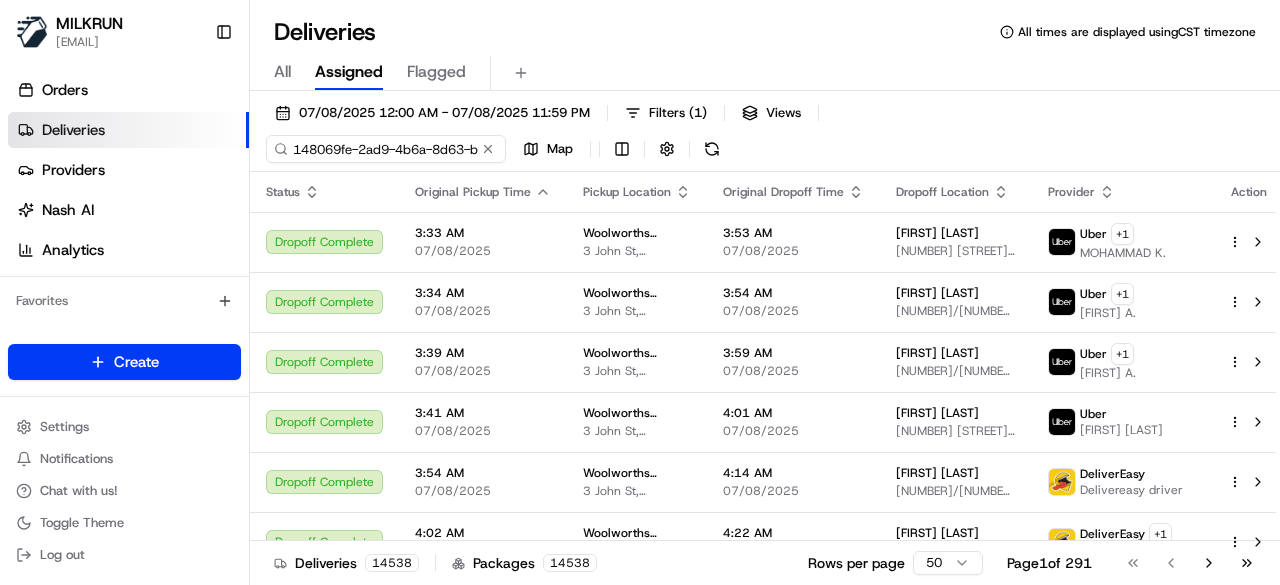 scroll, scrollTop: 0, scrollLeft: 93, axis: horizontal 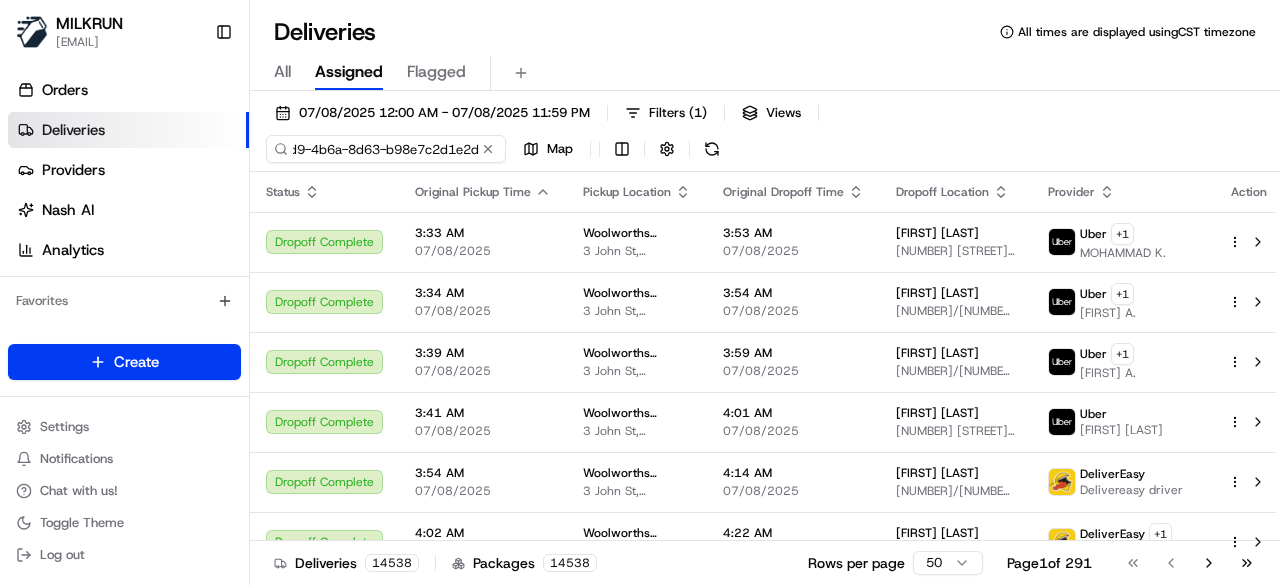 type on "148069fe-2ad9-4b6a-8d63-b98e7c2d1e2d" 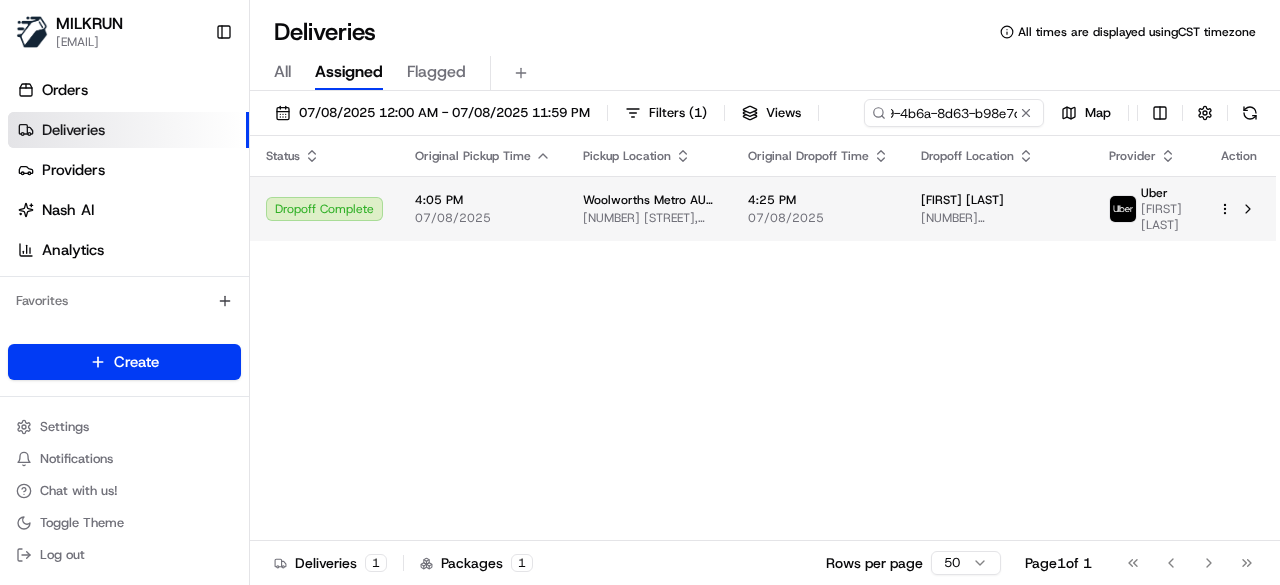 click on "07/08/2025" at bounding box center (818, 218) 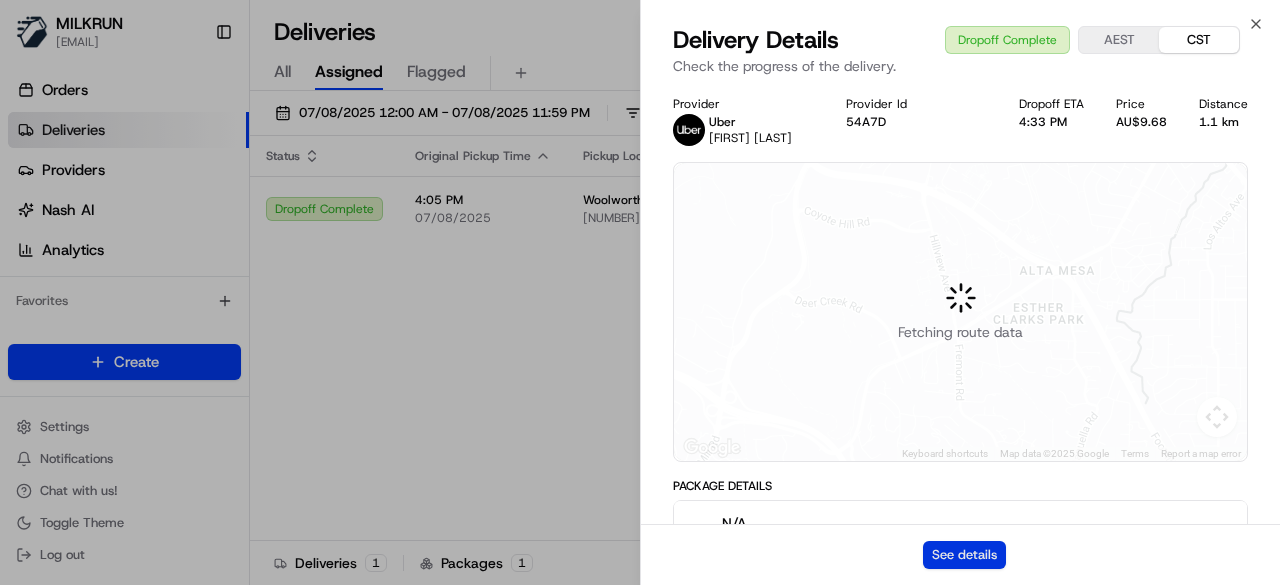 click on "See details" at bounding box center [964, 555] 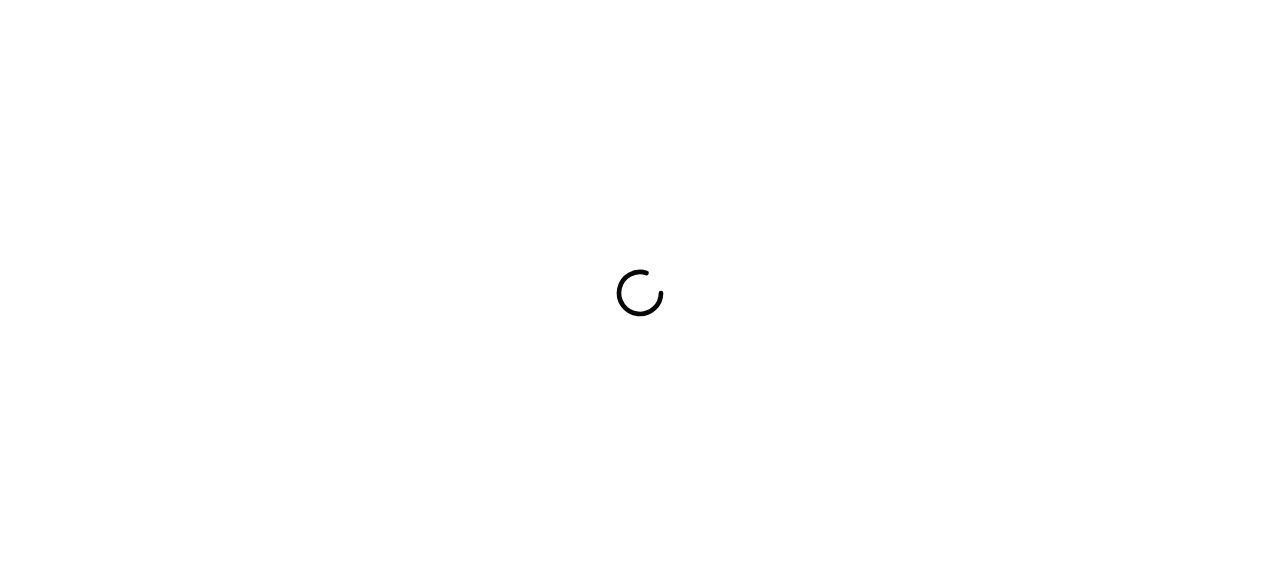 scroll, scrollTop: 0, scrollLeft: 0, axis: both 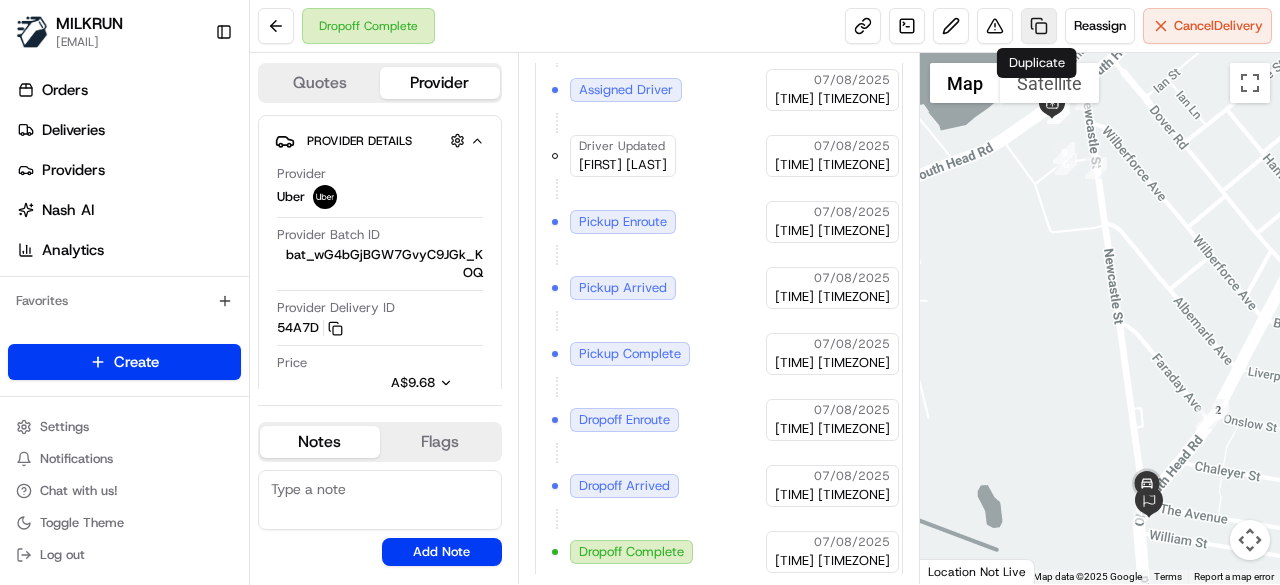 click at bounding box center [1039, 26] 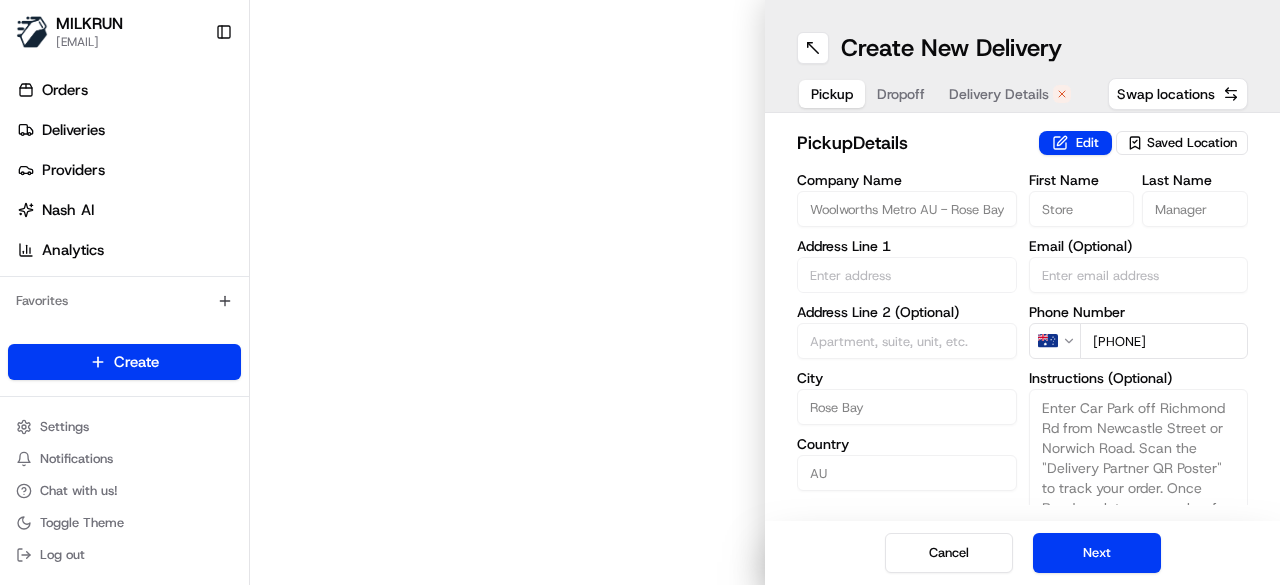 type on "757 New South Head Rd" 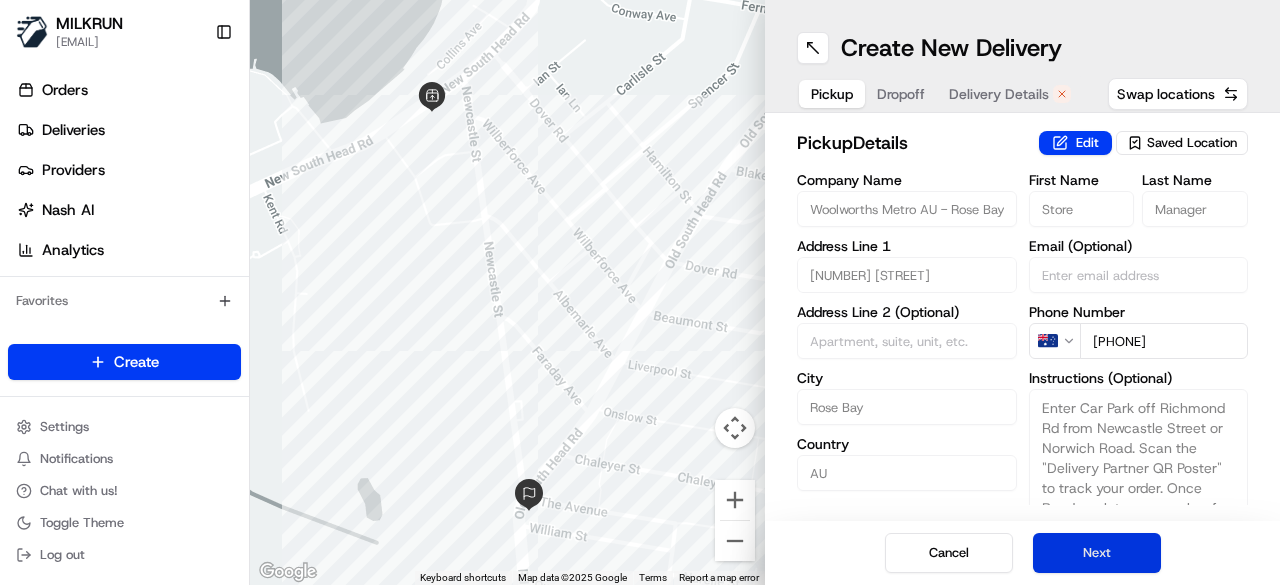 click on "Next" at bounding box center [1097, 553] 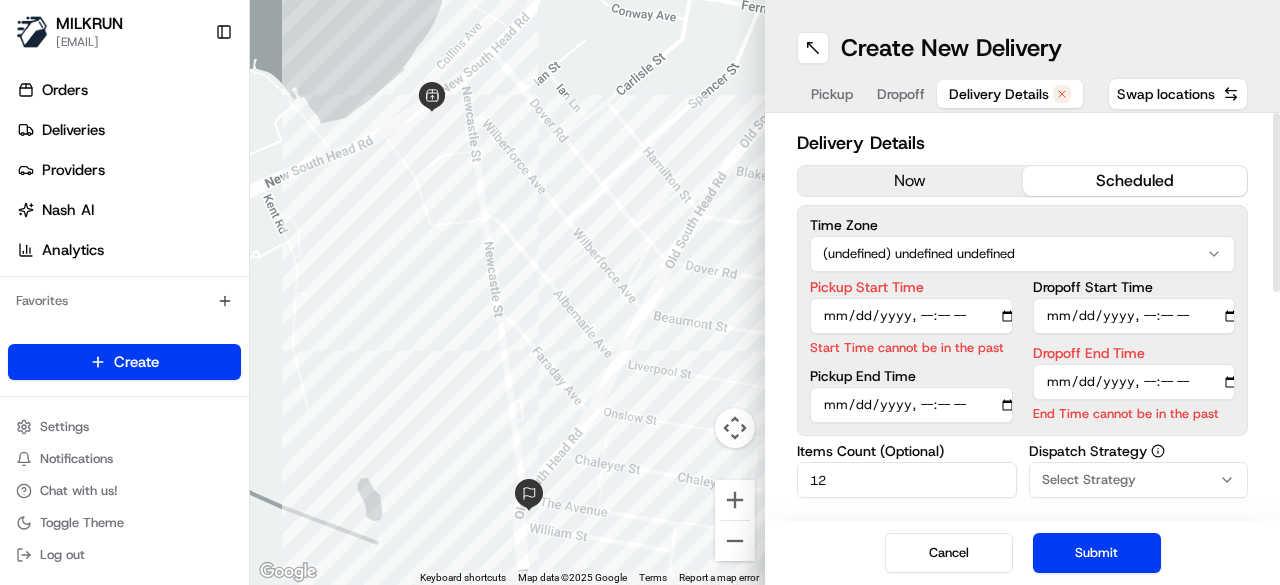 click on "now" at bounding box center (910, 181) 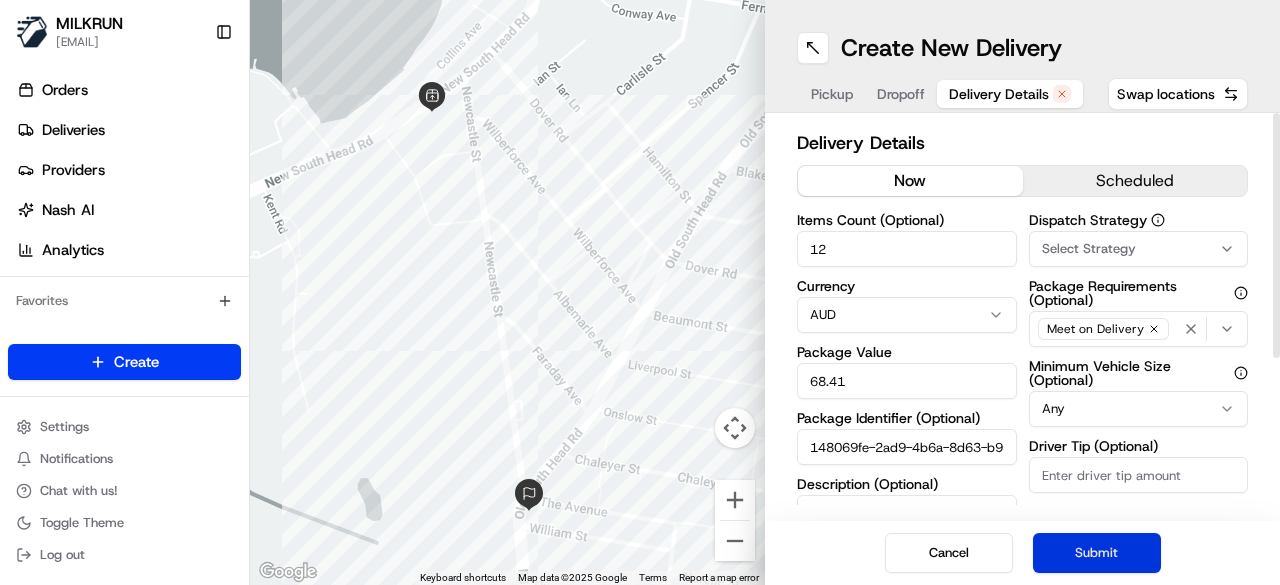click on "Submit" at bounding box center (1097, 553) 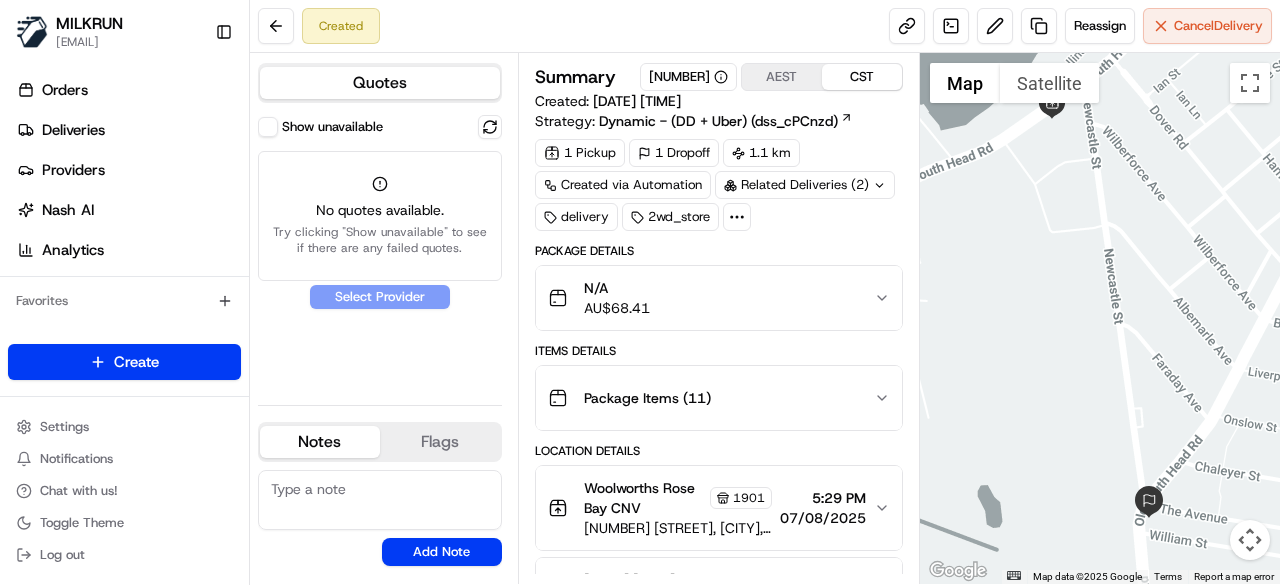 click on "Show unavailable" at bounding box center (268, 127) 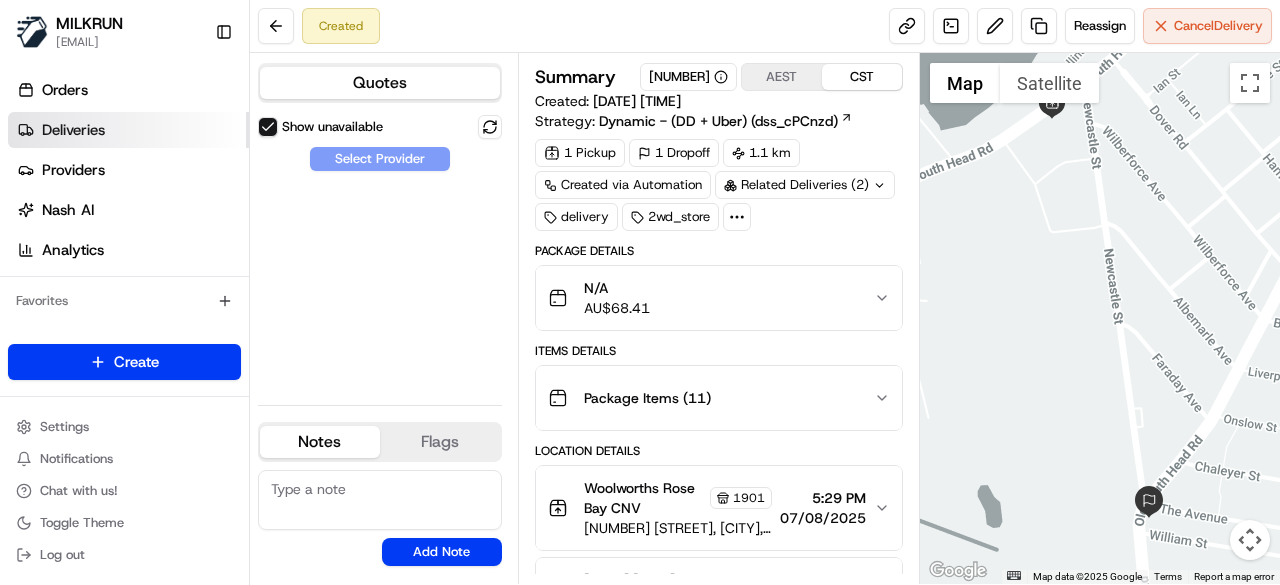 click on "Deliveries" at bounding box center (128, 130) 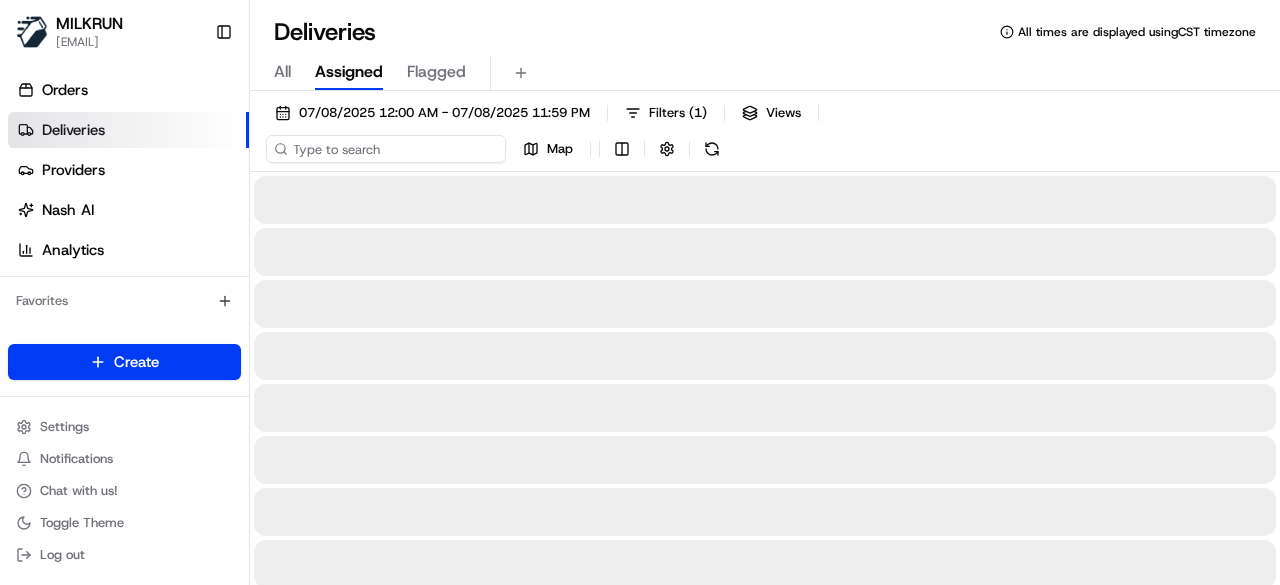 click on "07/08/2025 12:00 AM - 07/08/2025 11:59 PM Filters ( 1 ) Views Map" at bounding box center (765, 135) 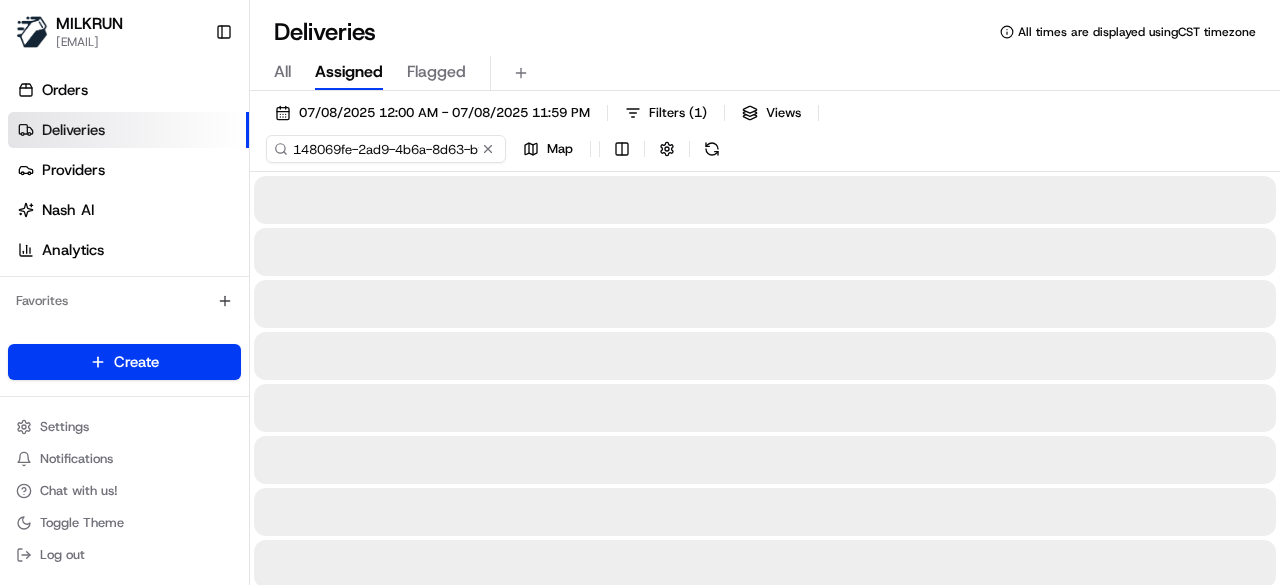 scroll, scrollTop: 0, scrollLeft: 93, axis: horizontal 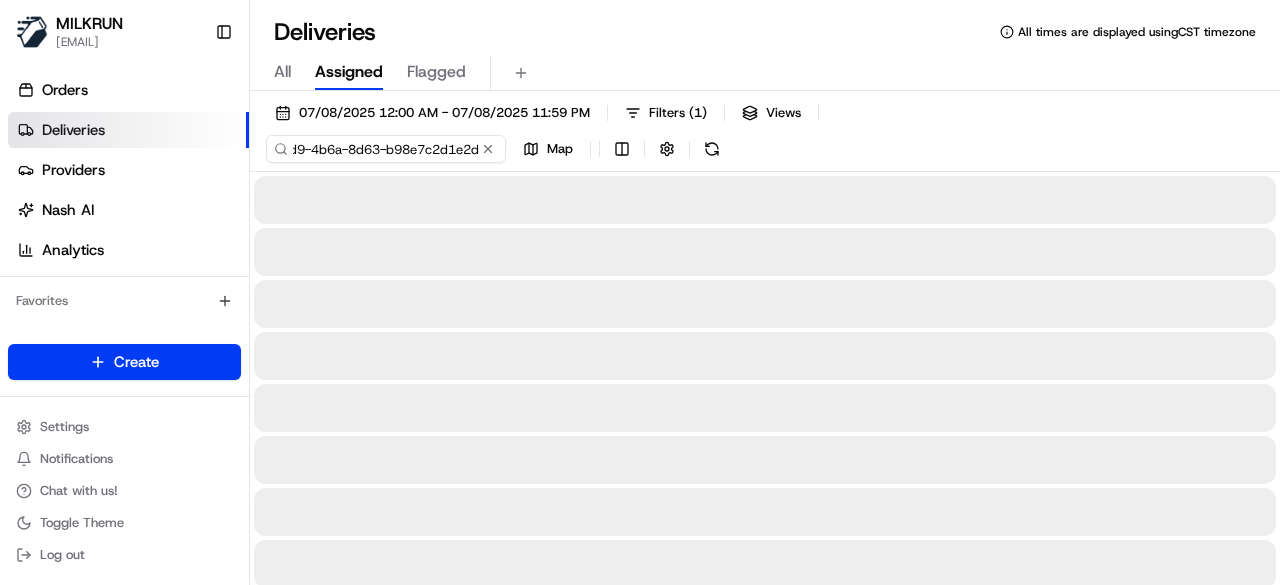 type on "148069fe-2ad9-4b6a-8d63-b98e7c2d1e2d" 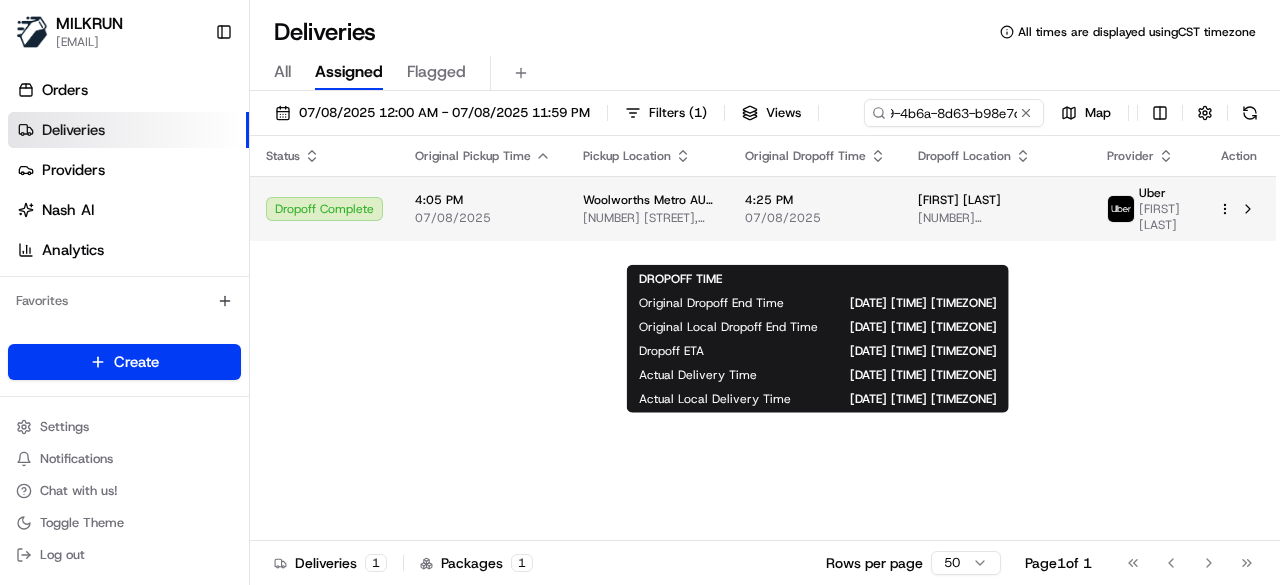 click on "4:25 PM 07/08/2025" at bounding box center (815, 209) 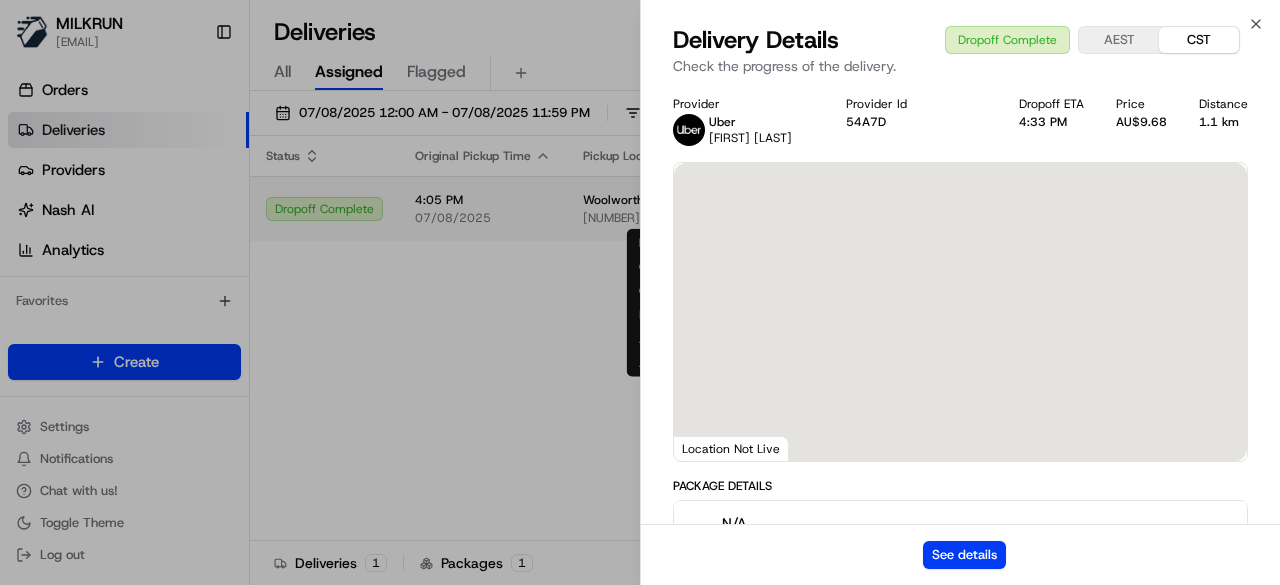 scroll, scrollTop: 0, scrollLeft: 0, axis: both 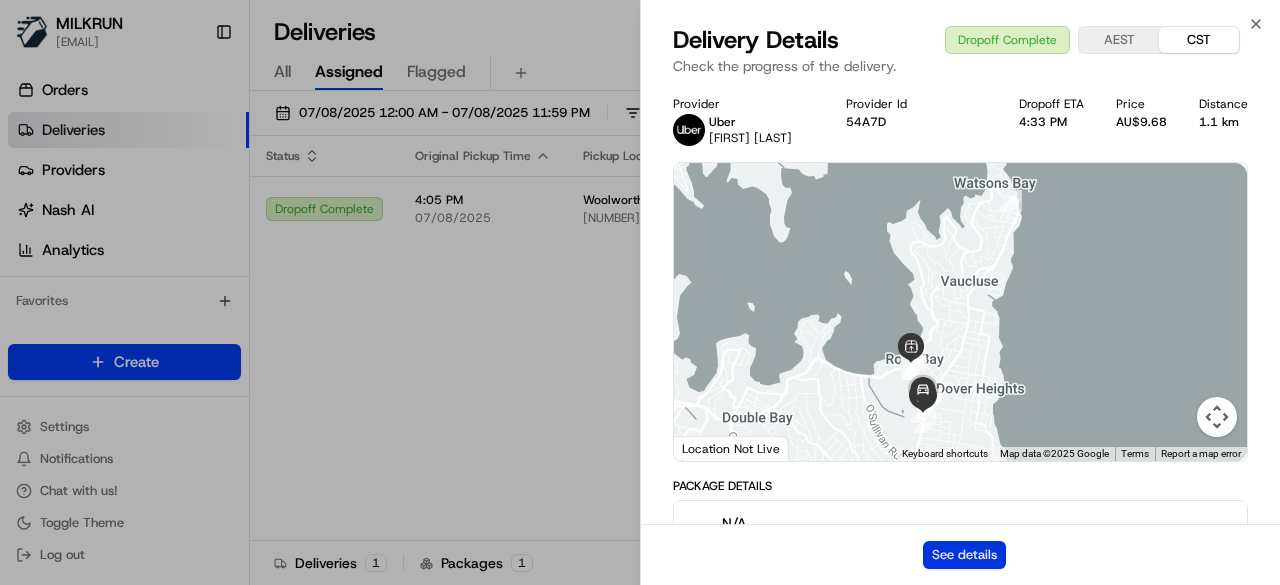 click on "See details" at bounding box center (964, 555) 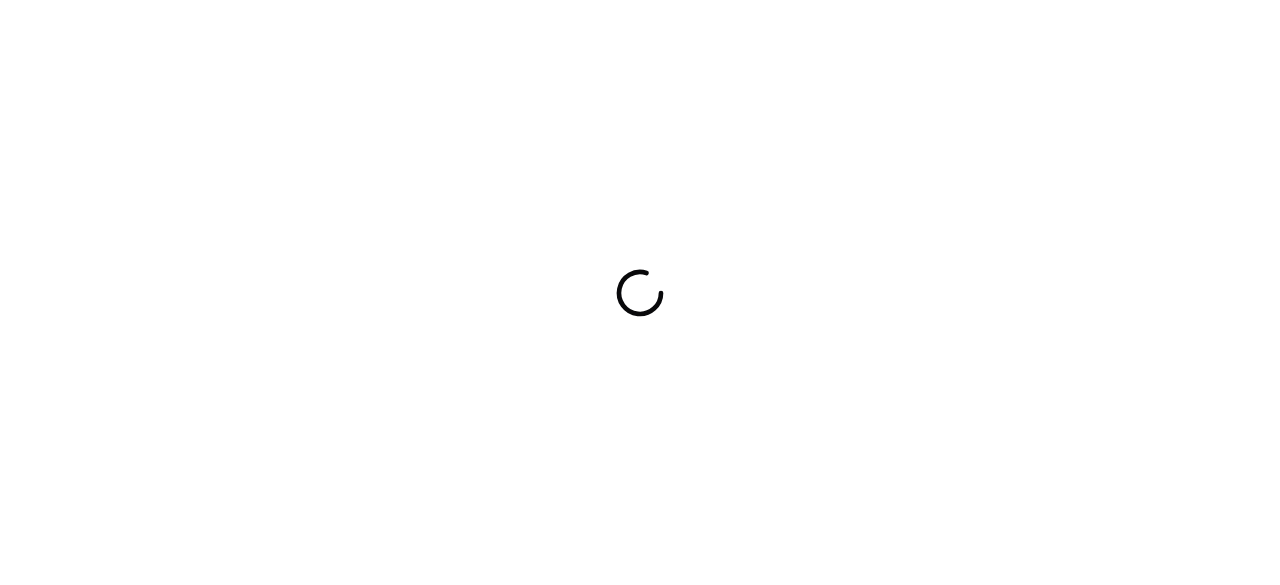 scroll, scrollTop: 0, scrollLeft: 0, axis: both 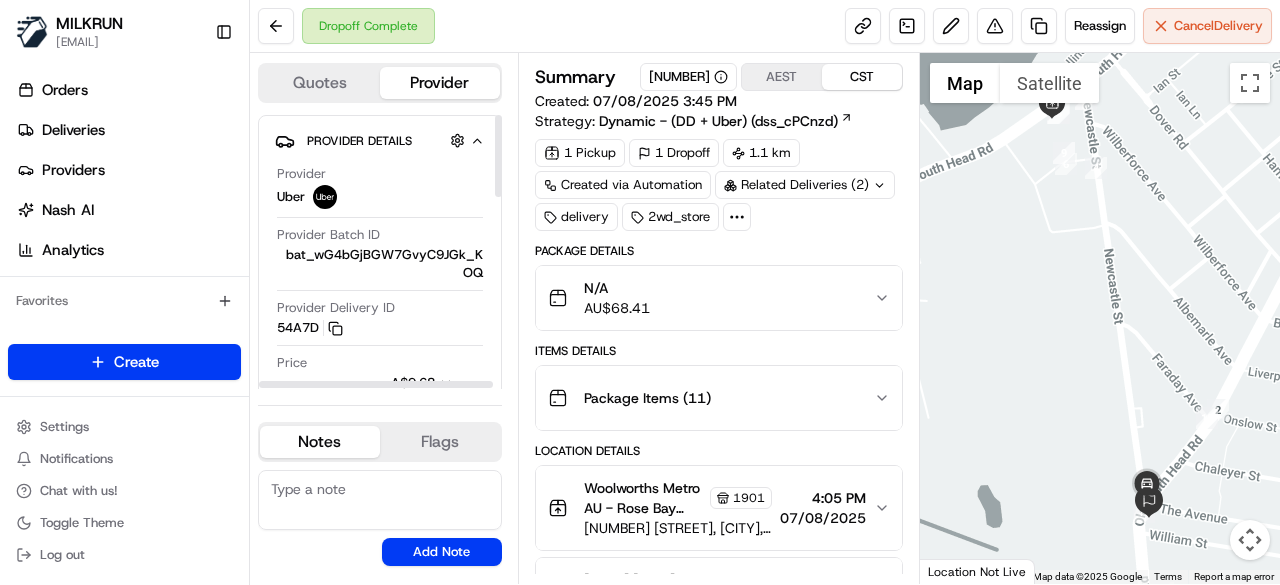 click on "Related Deliveries   (2)" at bounding box center (805, 185) 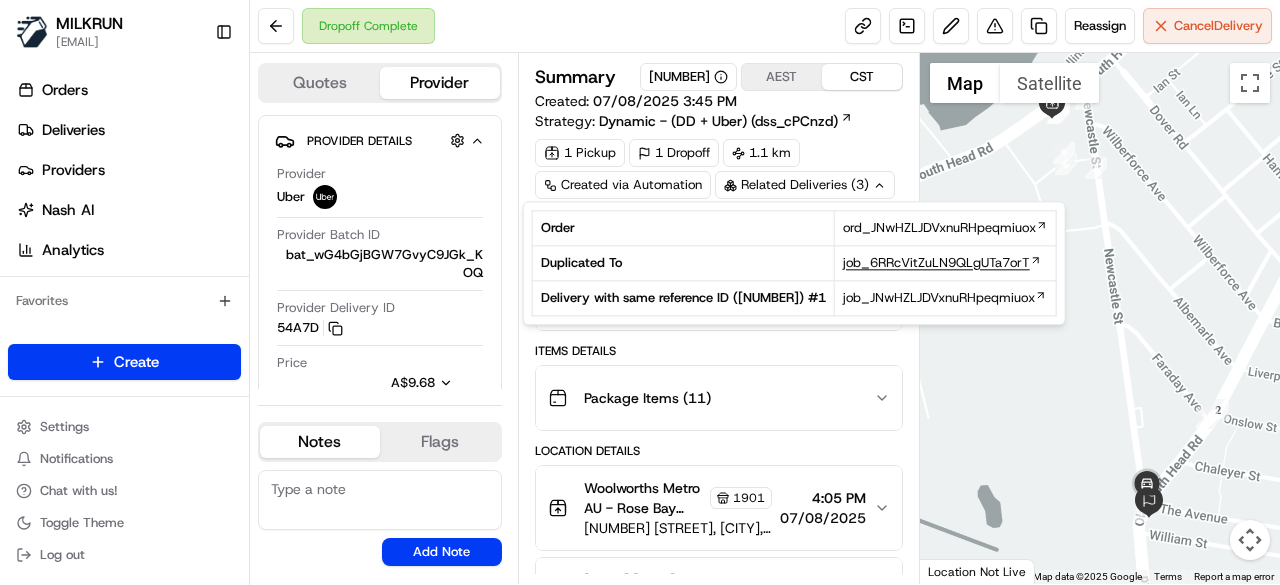 click on "job_6RRcVitZuLN9QLgUTa7orT" at bounding box center (936, 263) 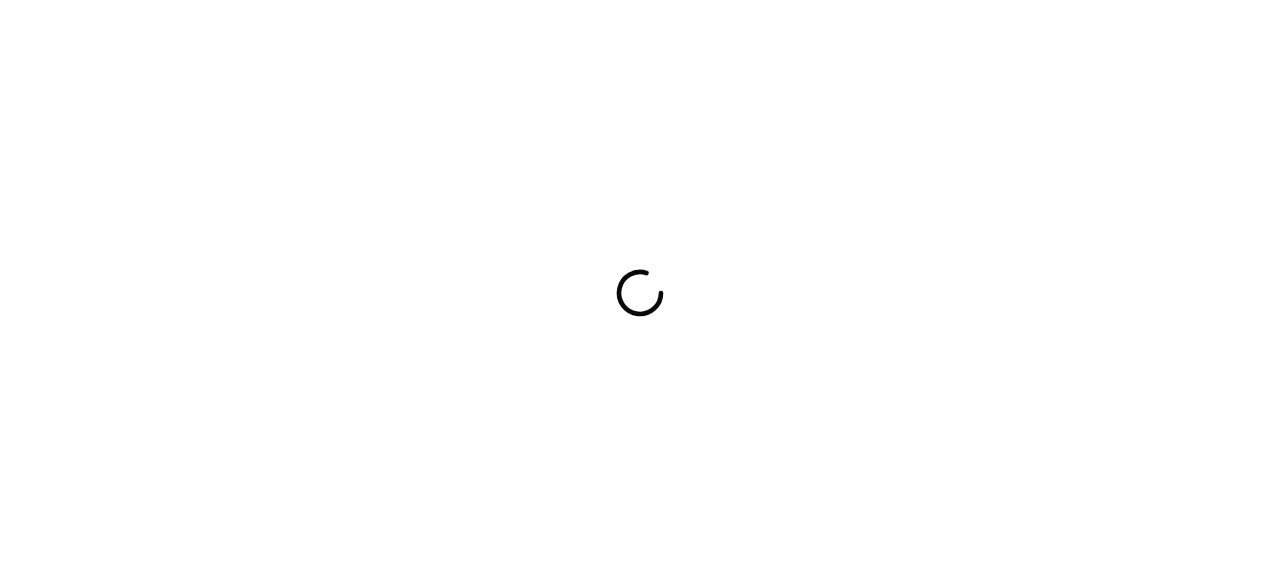 scroll, scrollTop: 0, scrollLeft: 0, axis: both 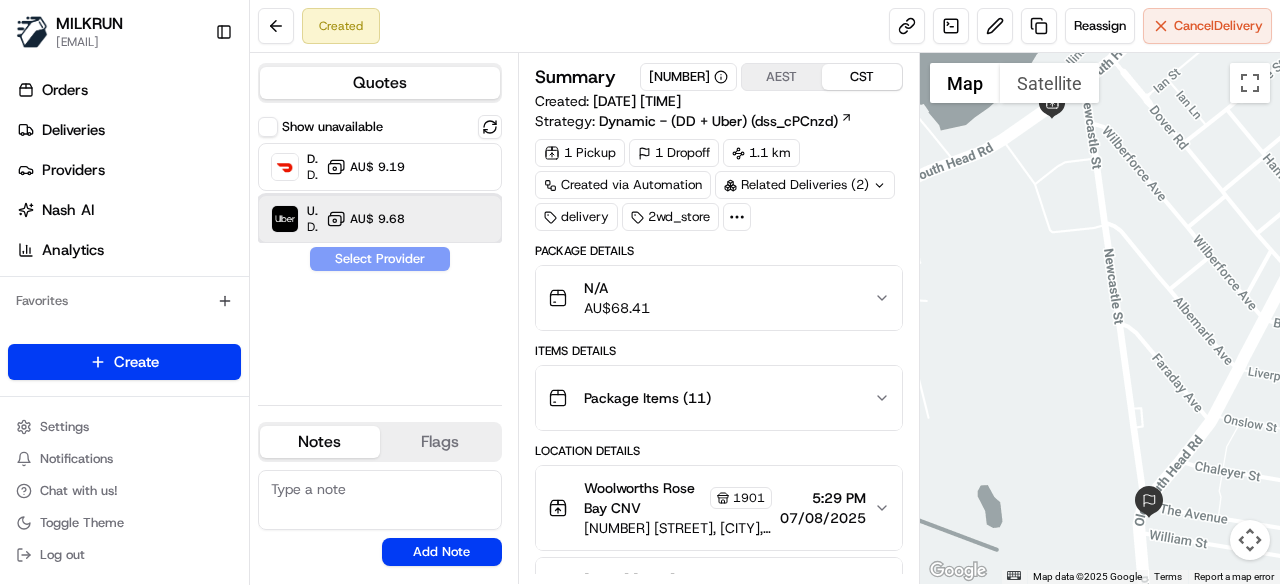 click on "Uber Dropoff ETA   19 minutes AU$   9.68" at bounding box center [380, 219] 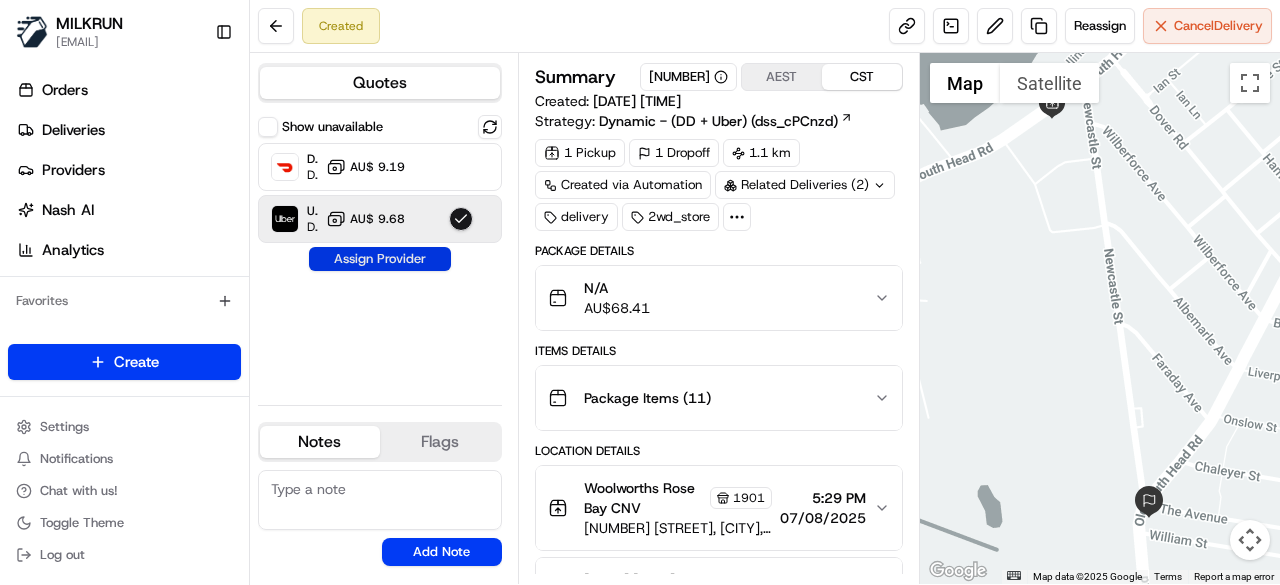 click on "Assign Provider" at bounding box center (380, 259) 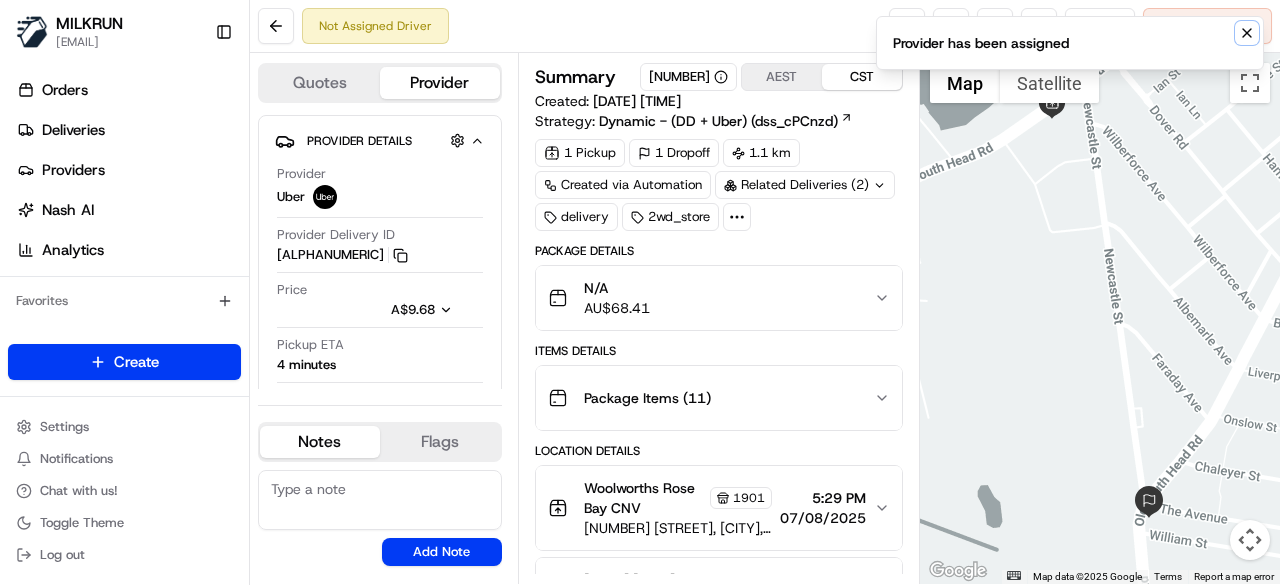 click 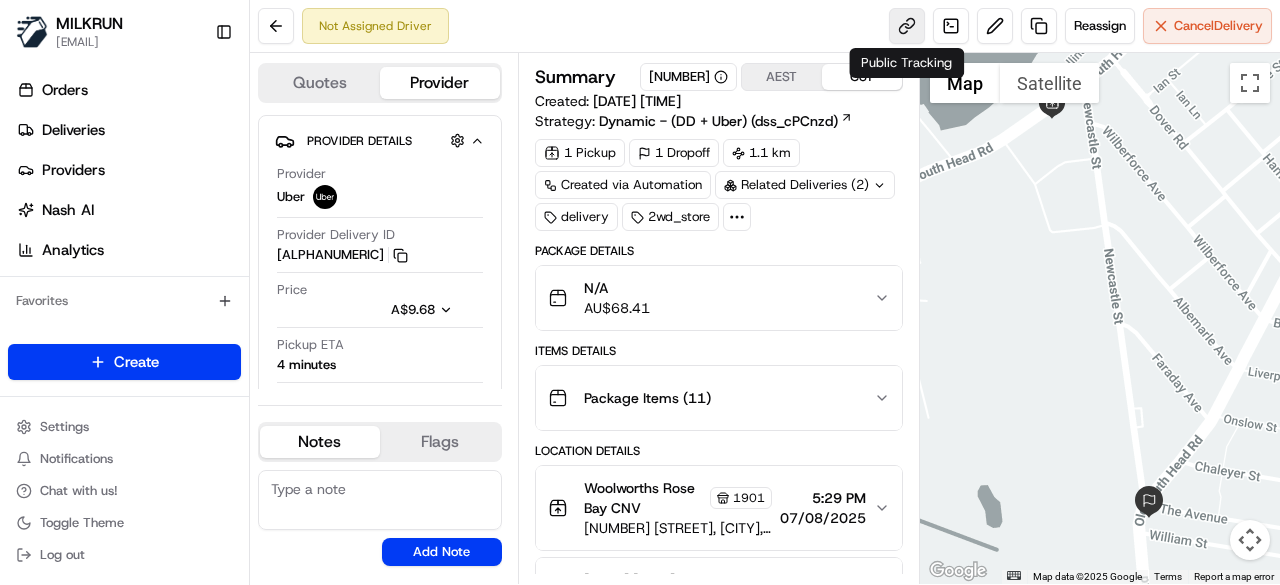 click at bounding box center (907, 26) 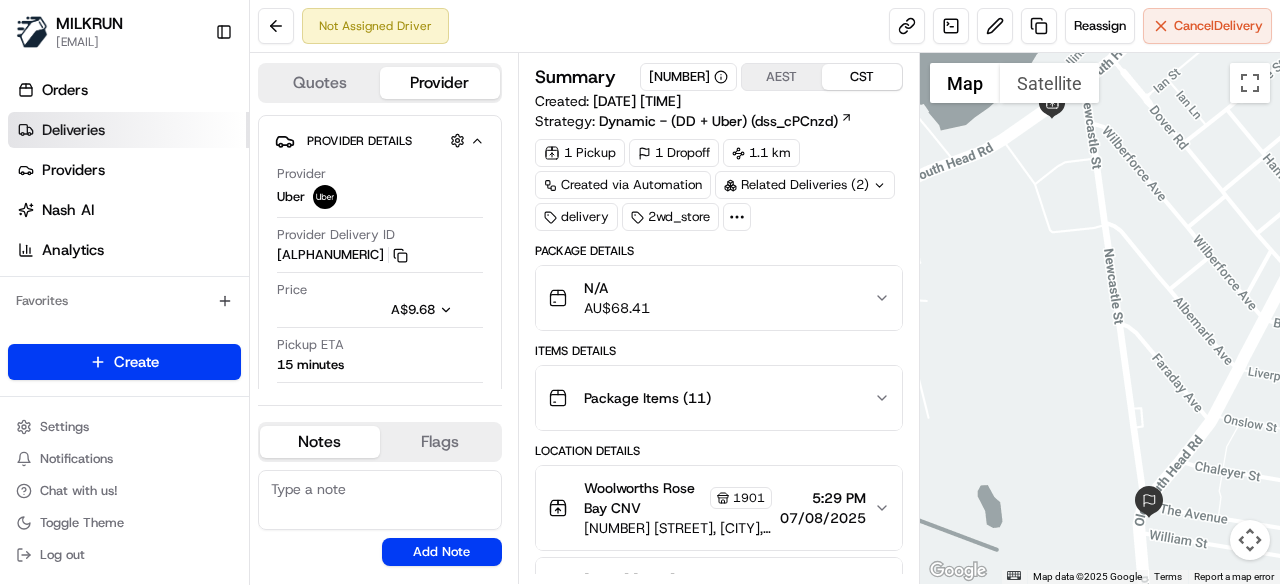 click on "Deliveries" at bounding box center (128, 130) 